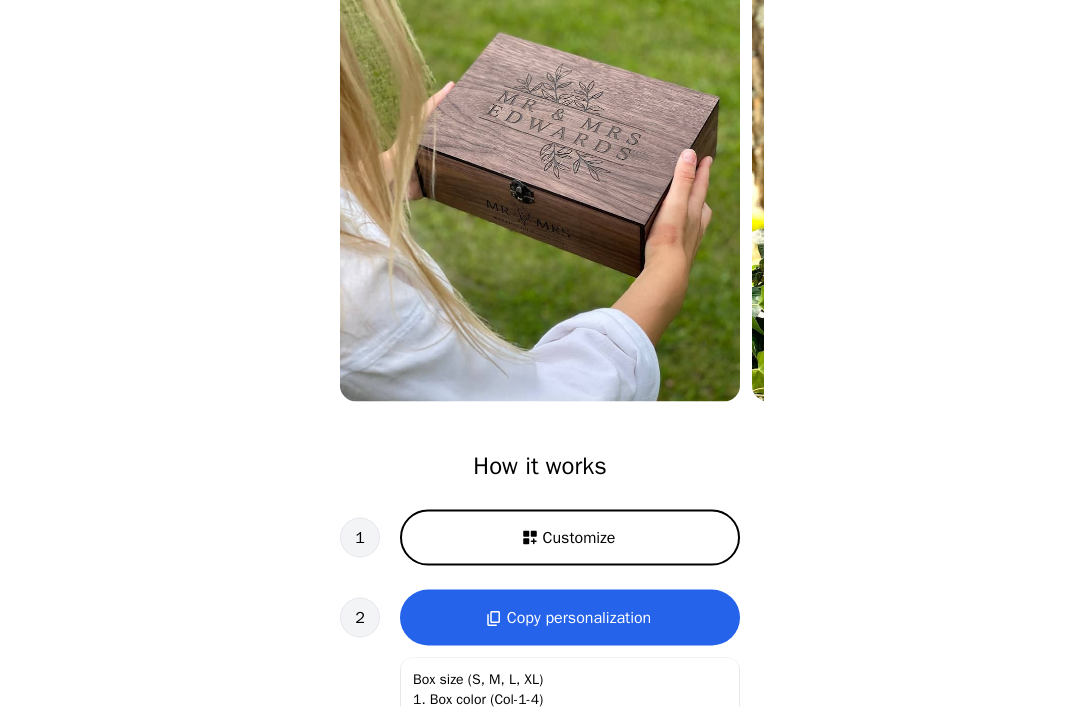 scroll, scrollTop: 254, scrollLeft: 0, axis: vertical 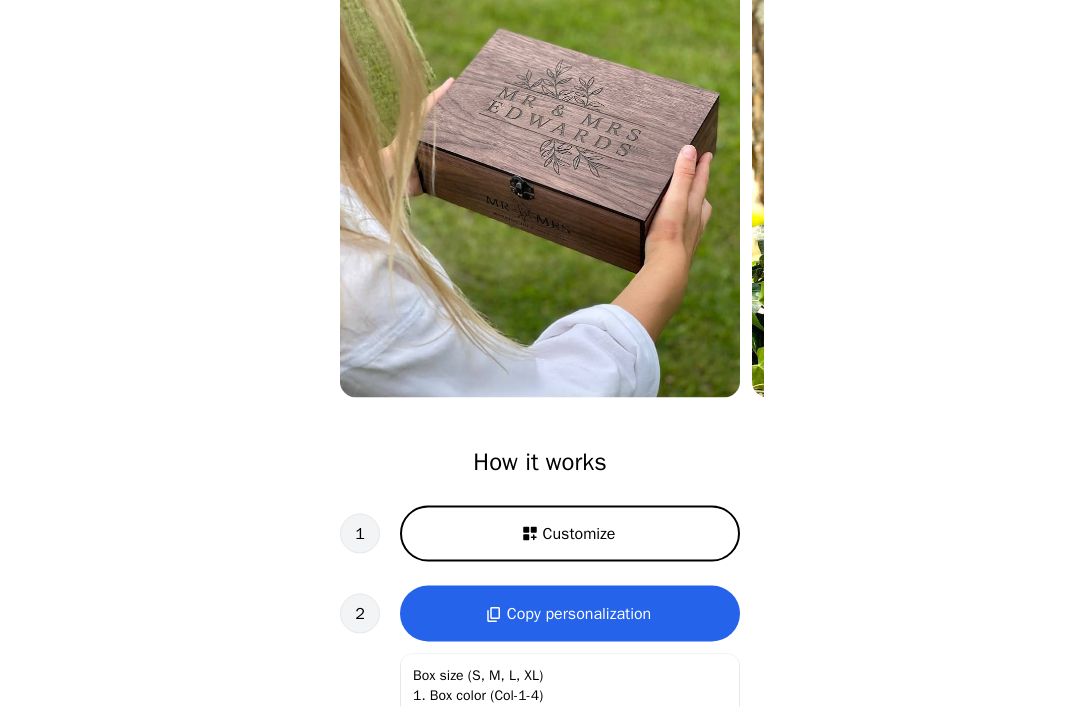 click on "Customize" at bounding box center (570, 534) 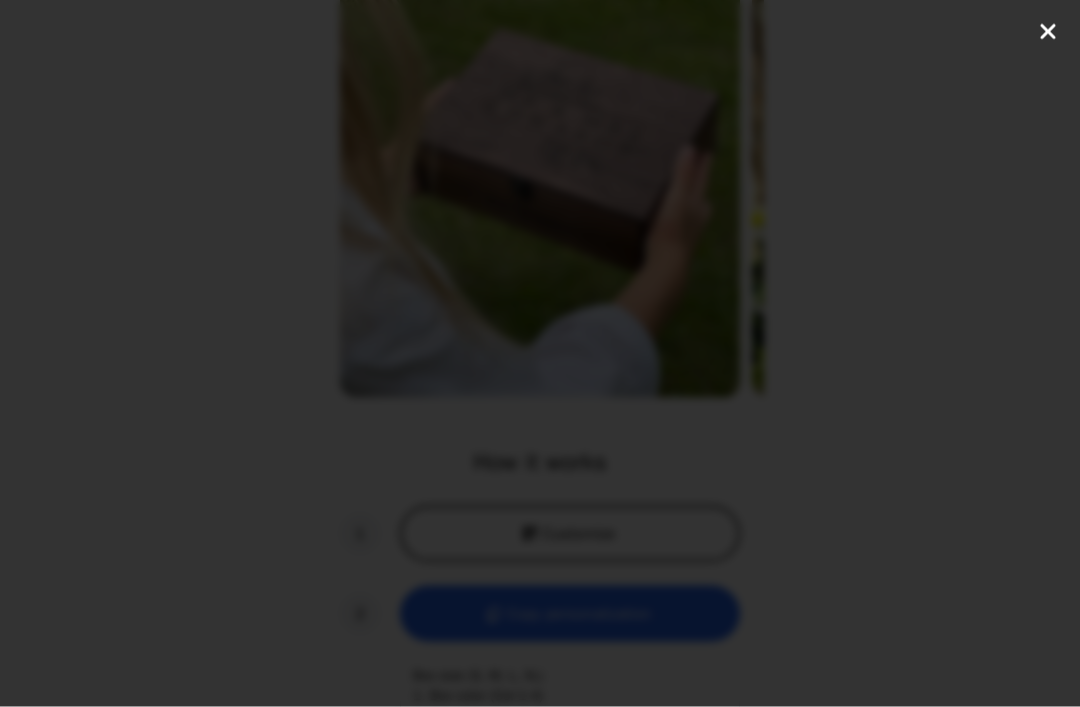 scroll, scrollTop: 255, scrollLeft: 0, axis: vertical 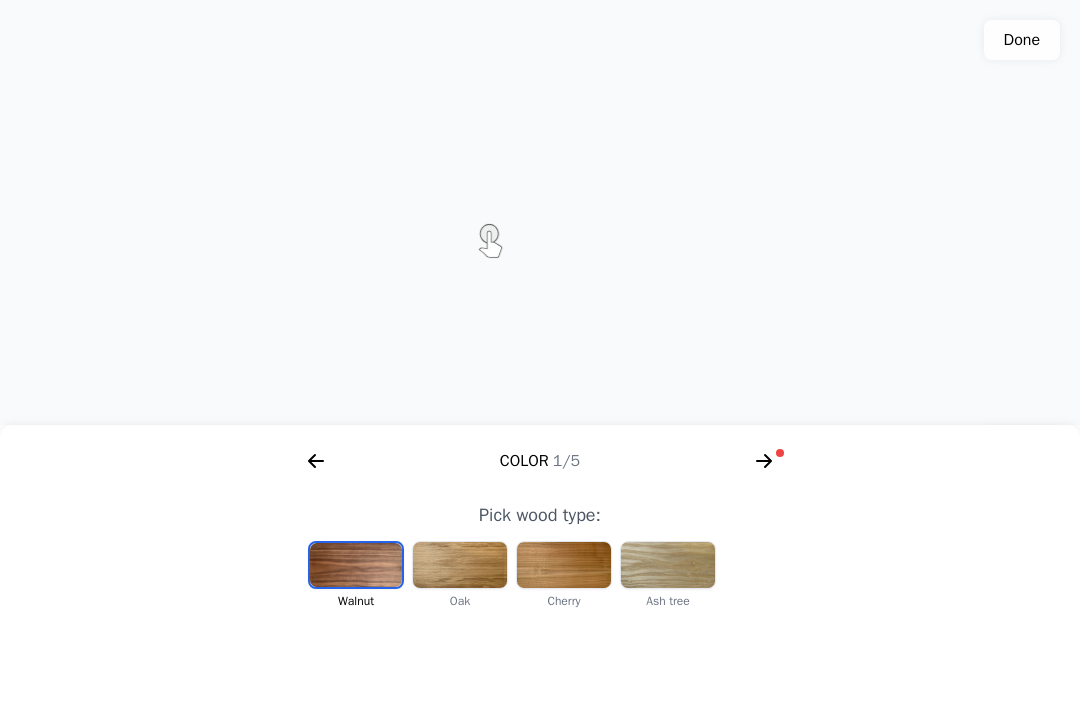 click at bounding box center (460, 565) 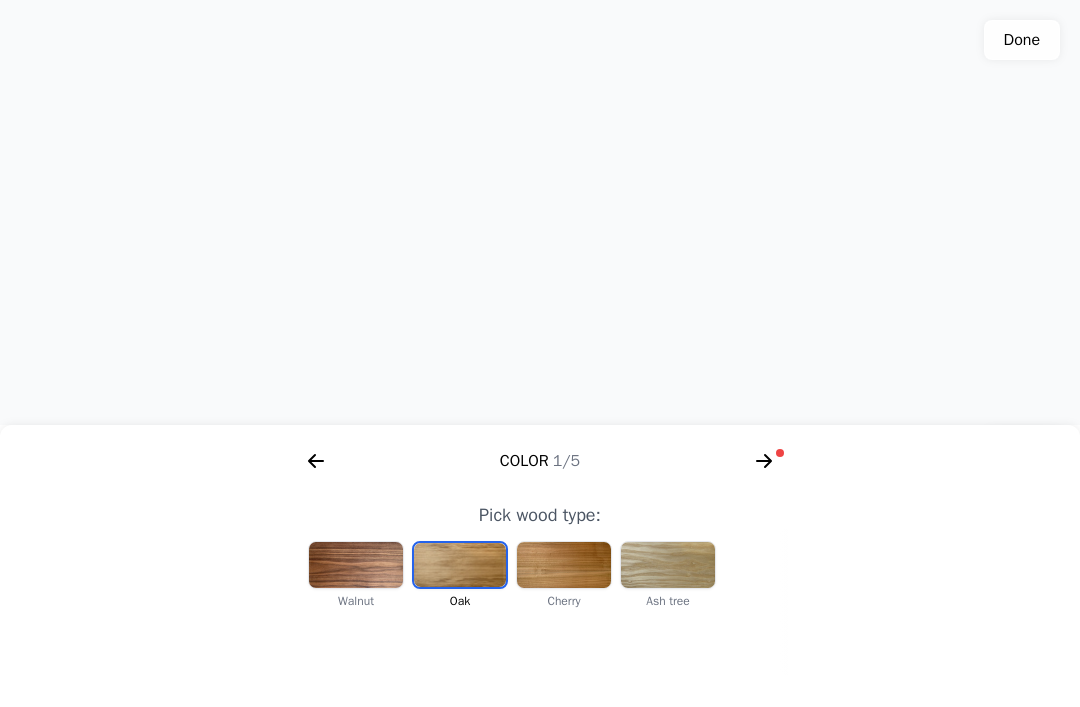 click at bounding box center [564, 565] 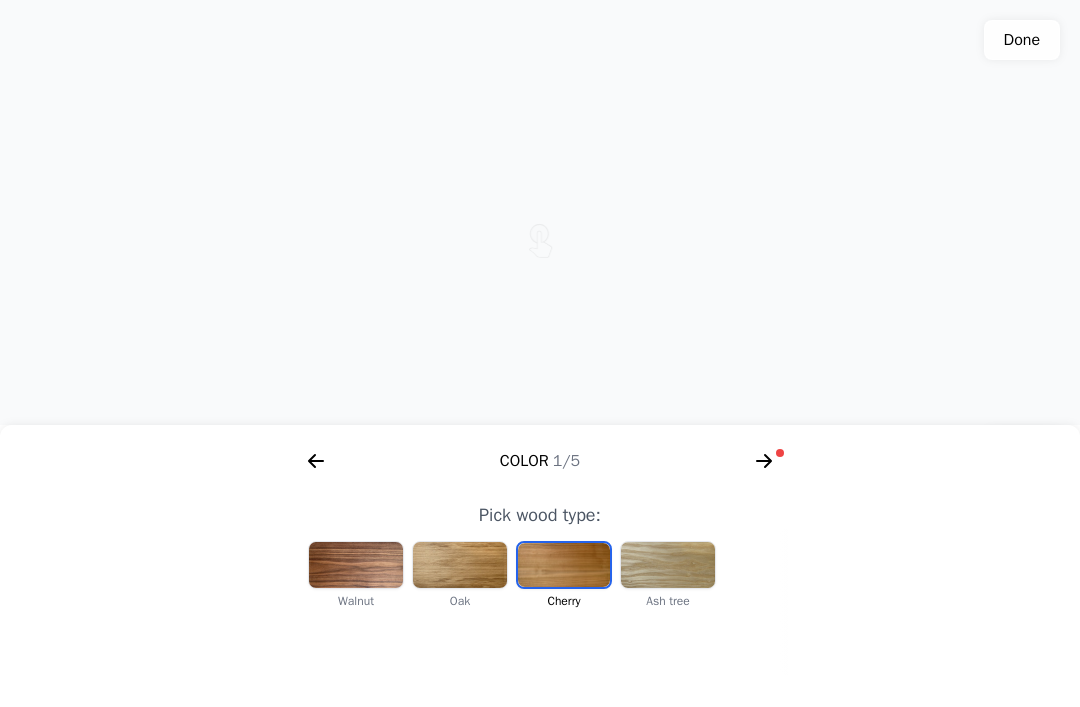 click at bounding box center [356, 565] 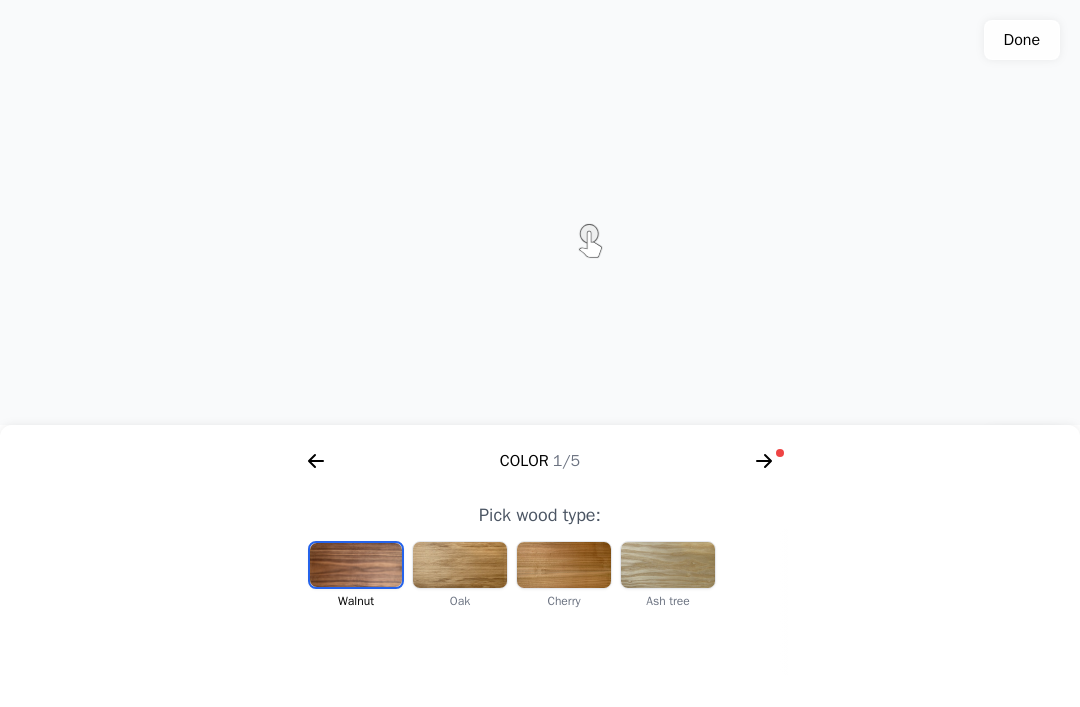 click at bounding box center (564, 565) 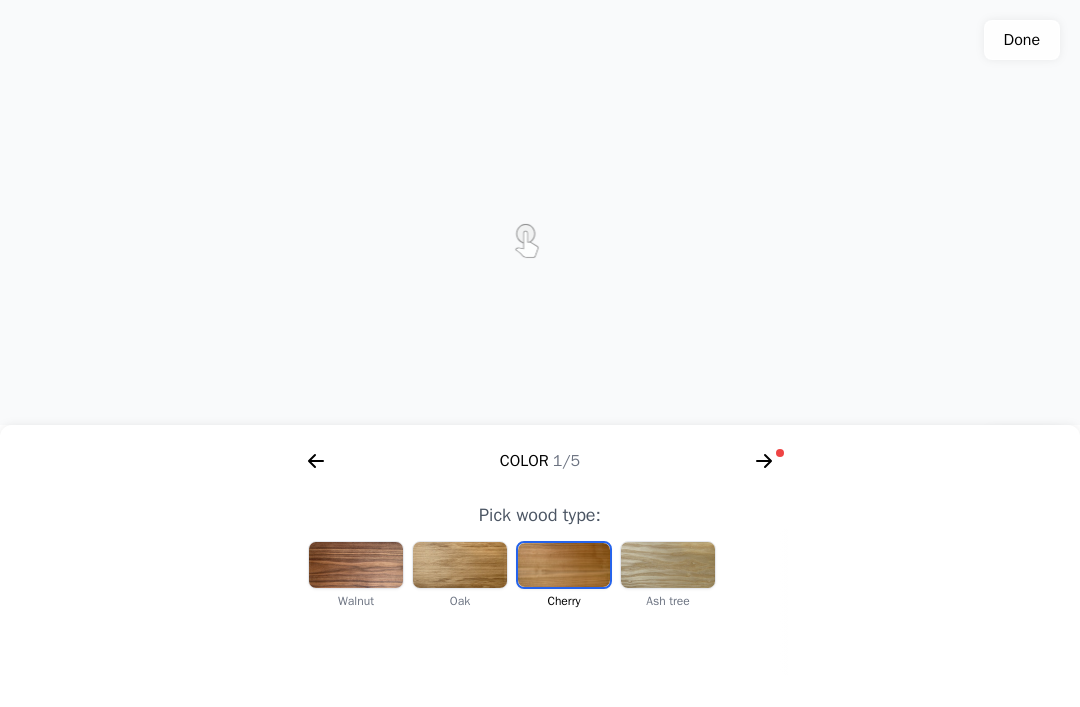 click 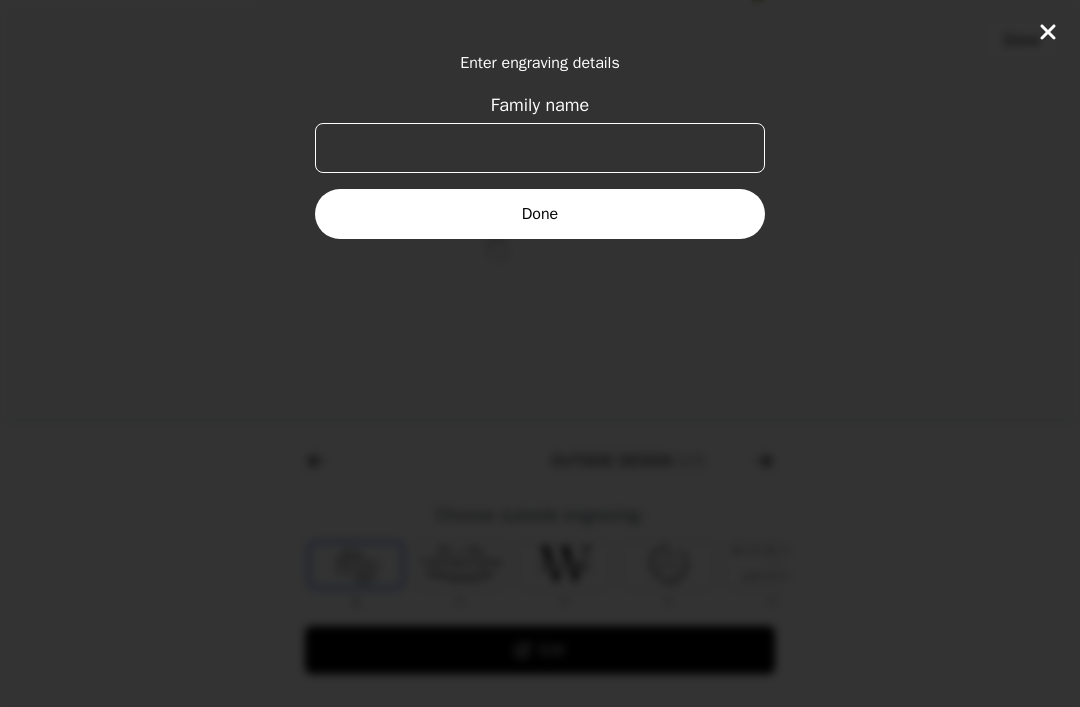 scroll, scrollTop: 0, scrollLeft: 768, axis: horizontal 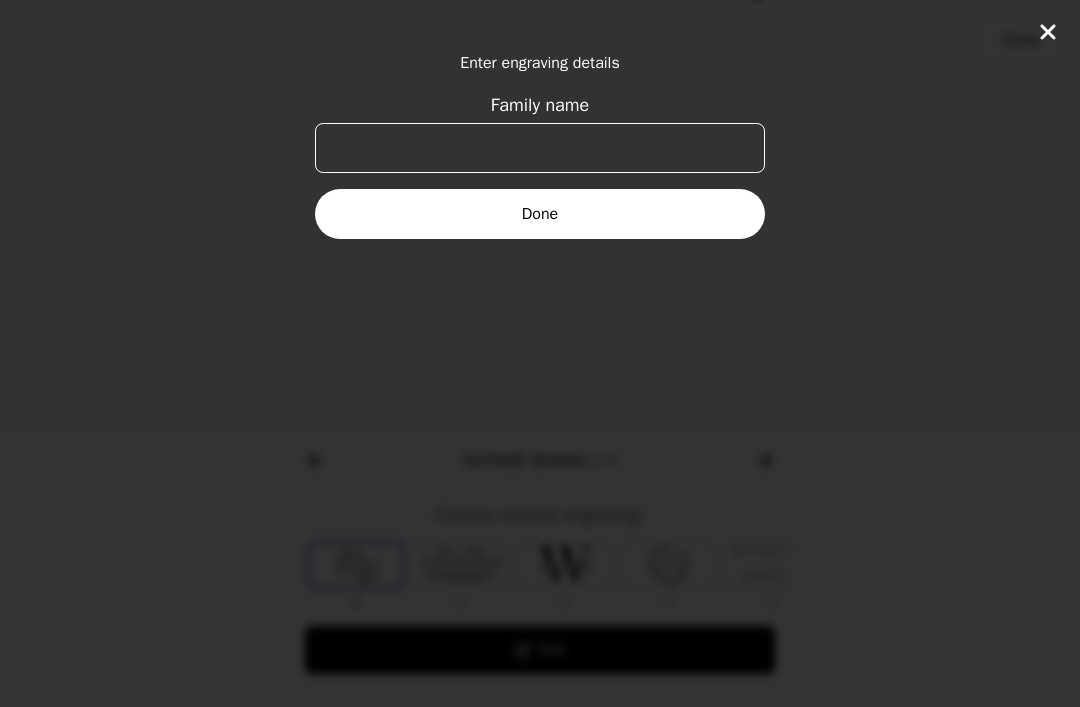 click on "Family name" at bounding box center [540, 148] 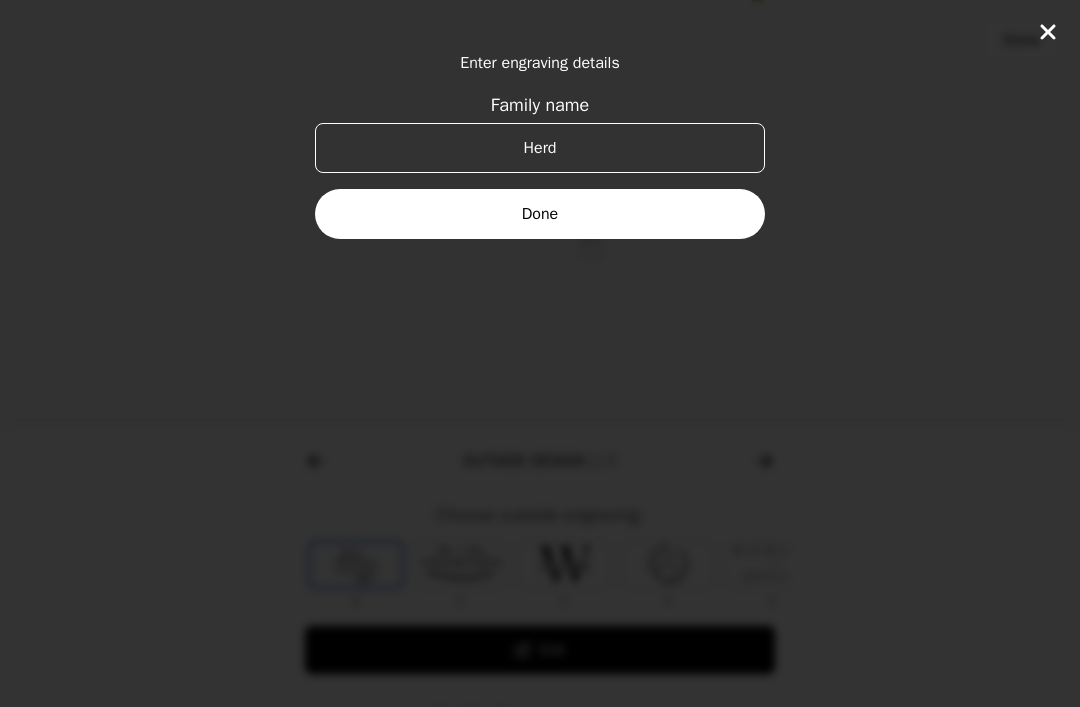 type on "[LAST]" 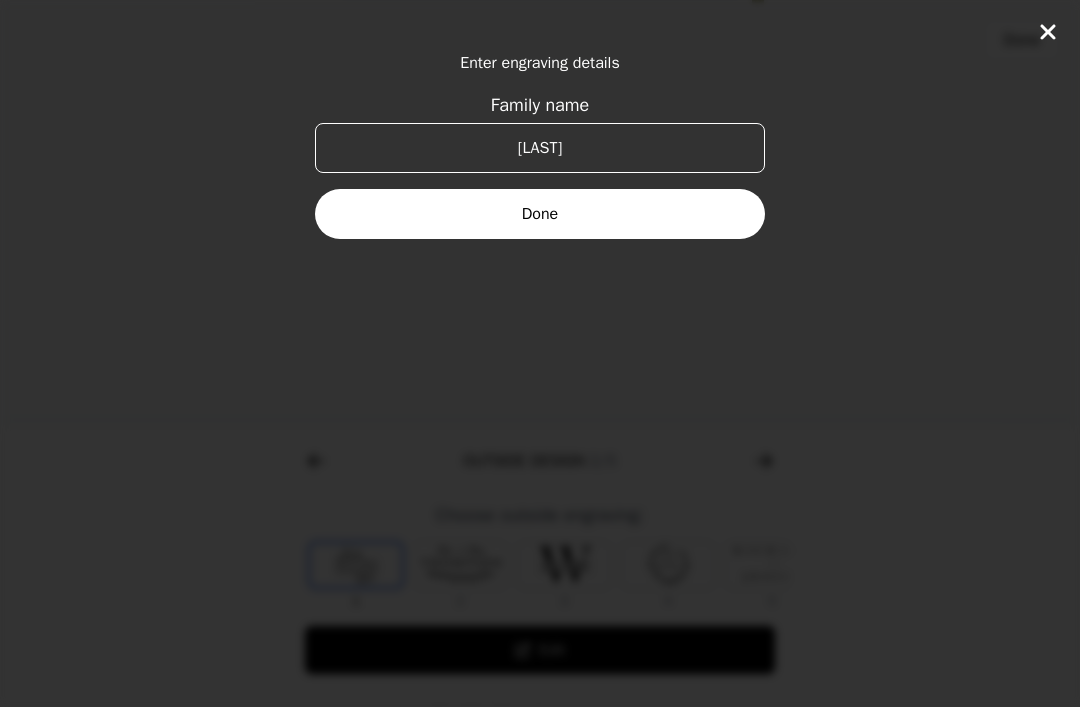 click on "Done" at bounding box center [540, 214] 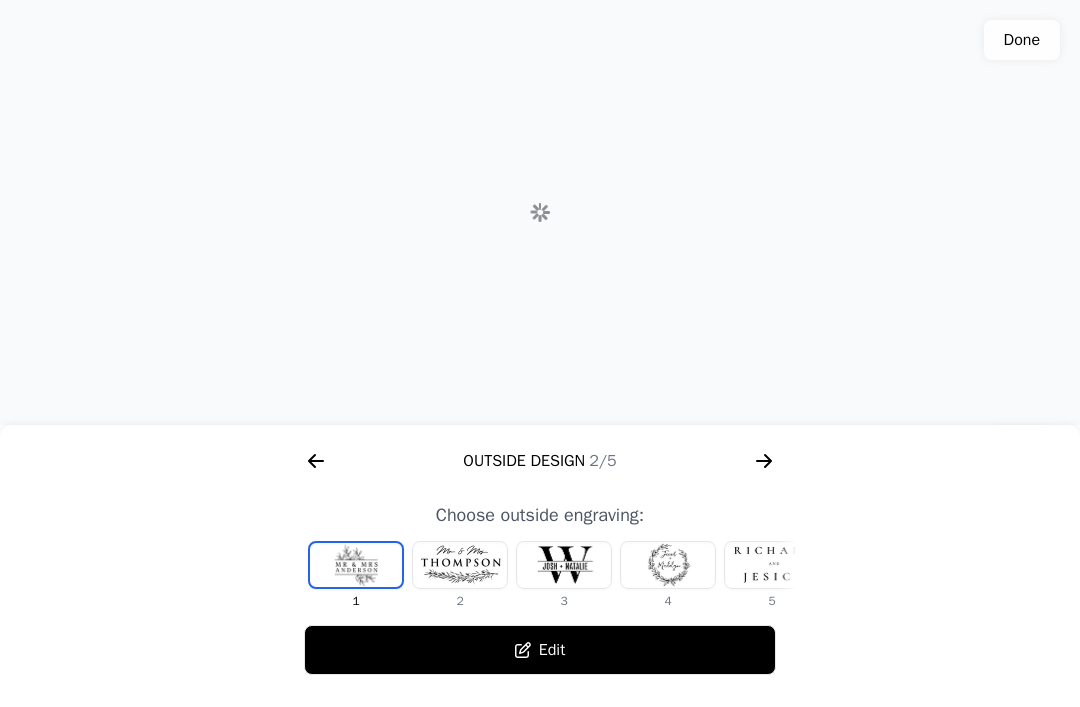 scroll, scrollTop: 255, scrollLeft: 0, axis: vertical 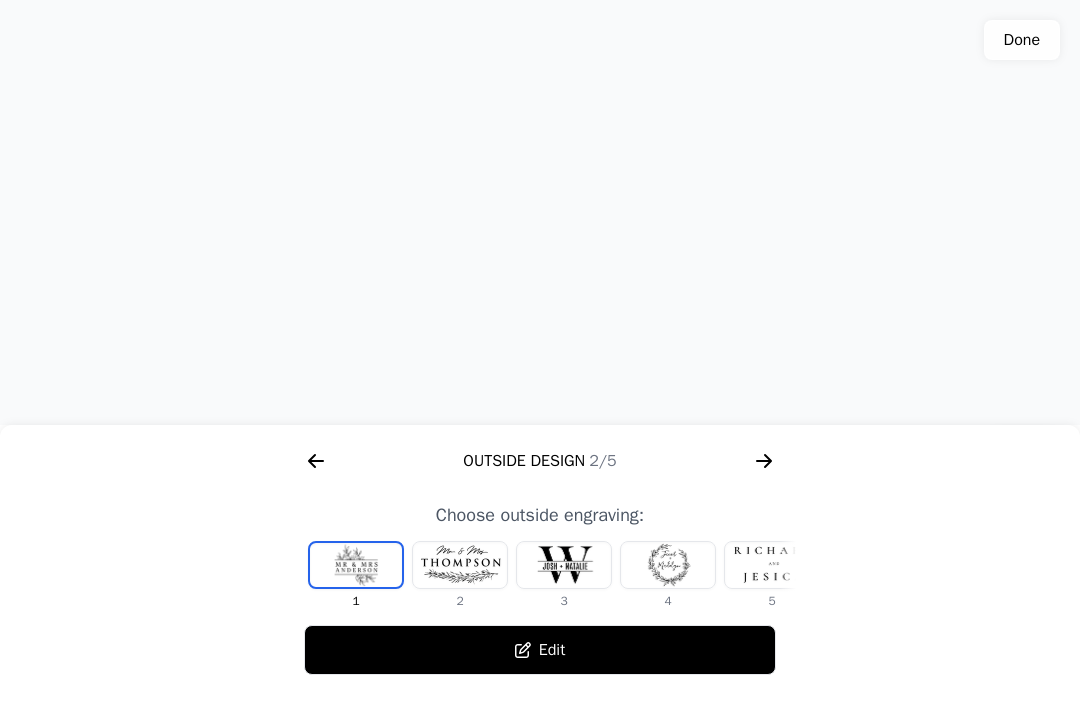 click at bounding box center [668, 565] 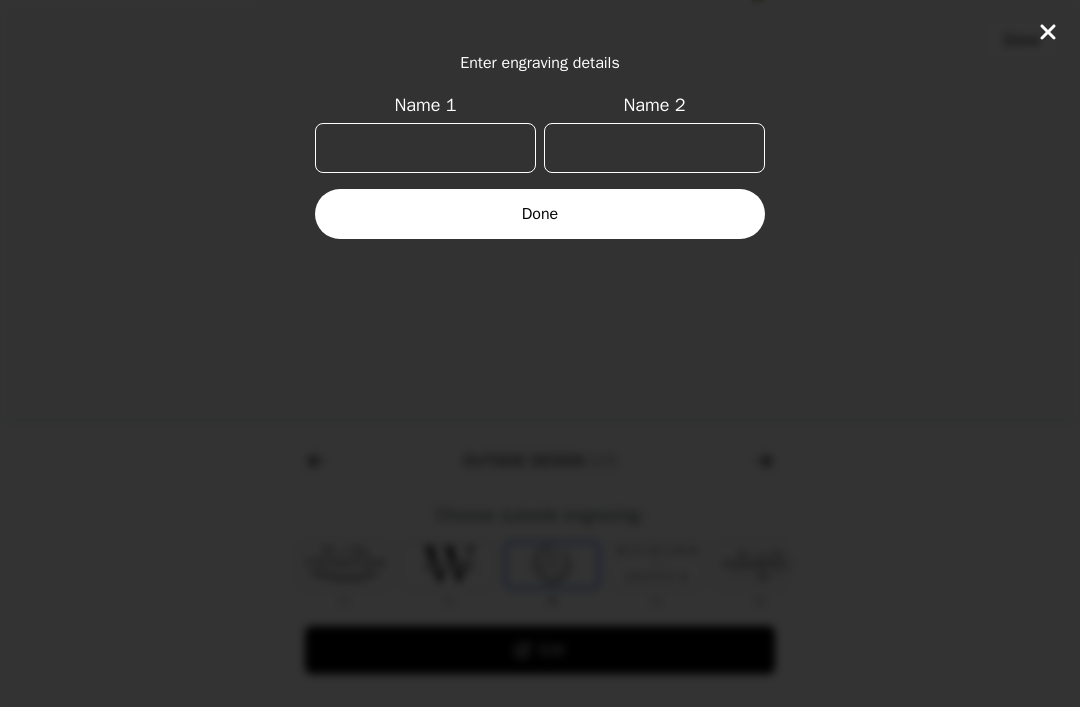 scroll, scrollTop: 0, scrollLeft: 128, axis: horizontal 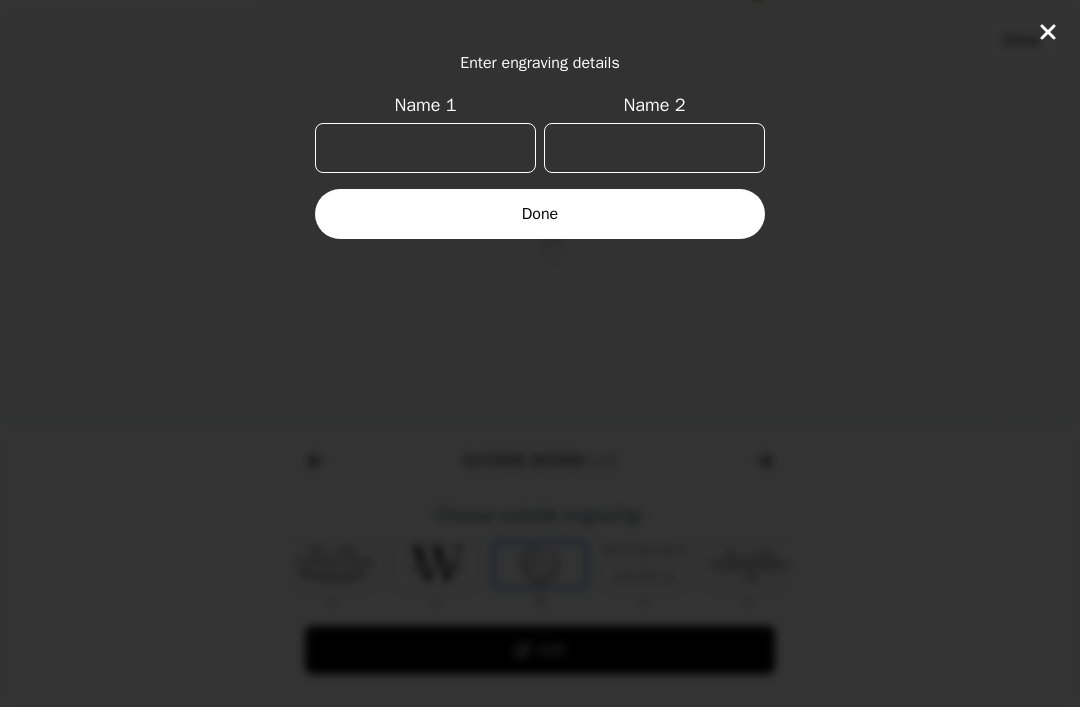click 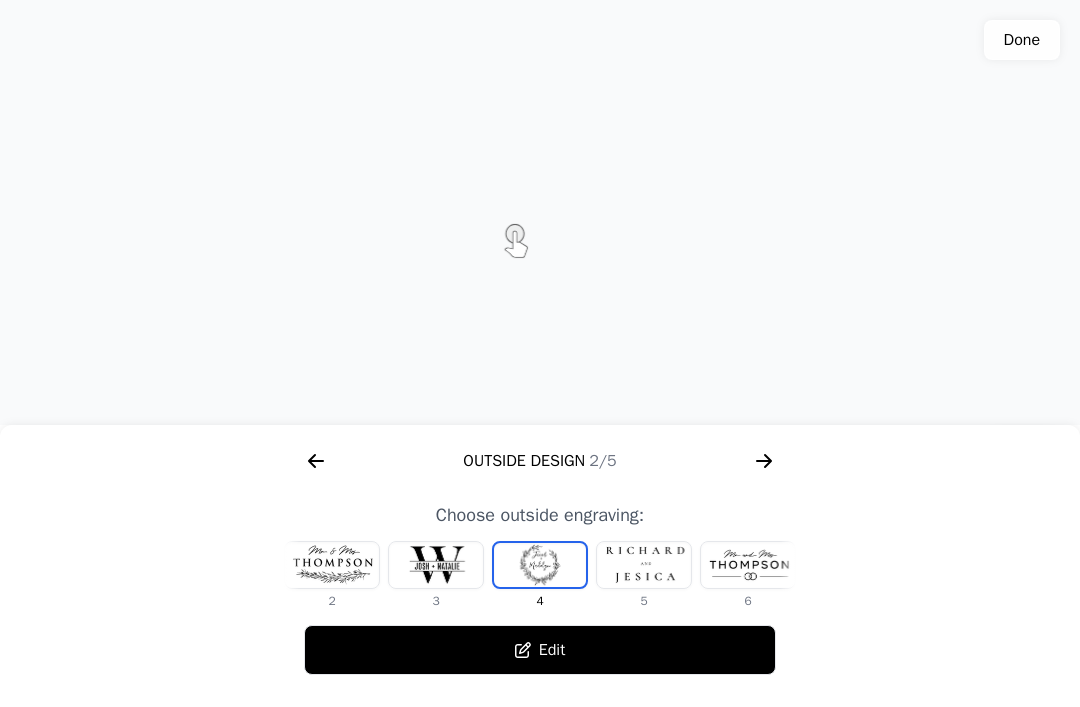 click 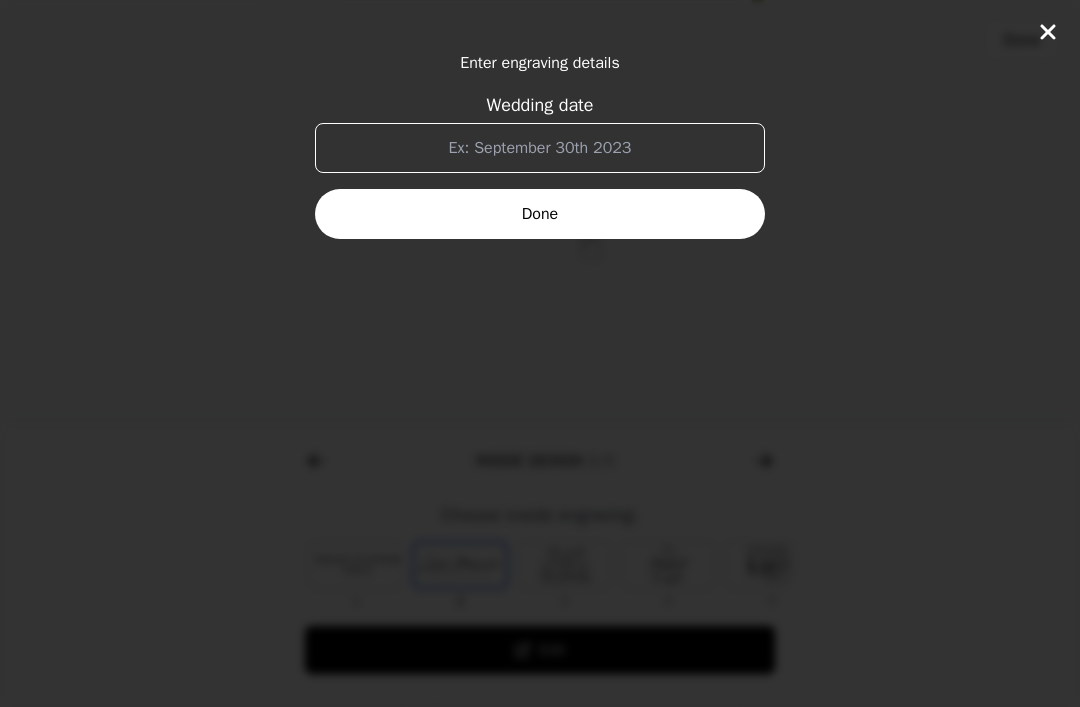 scroll, scrollTop: 0, scrollLeft: 1280, axis: horizontal 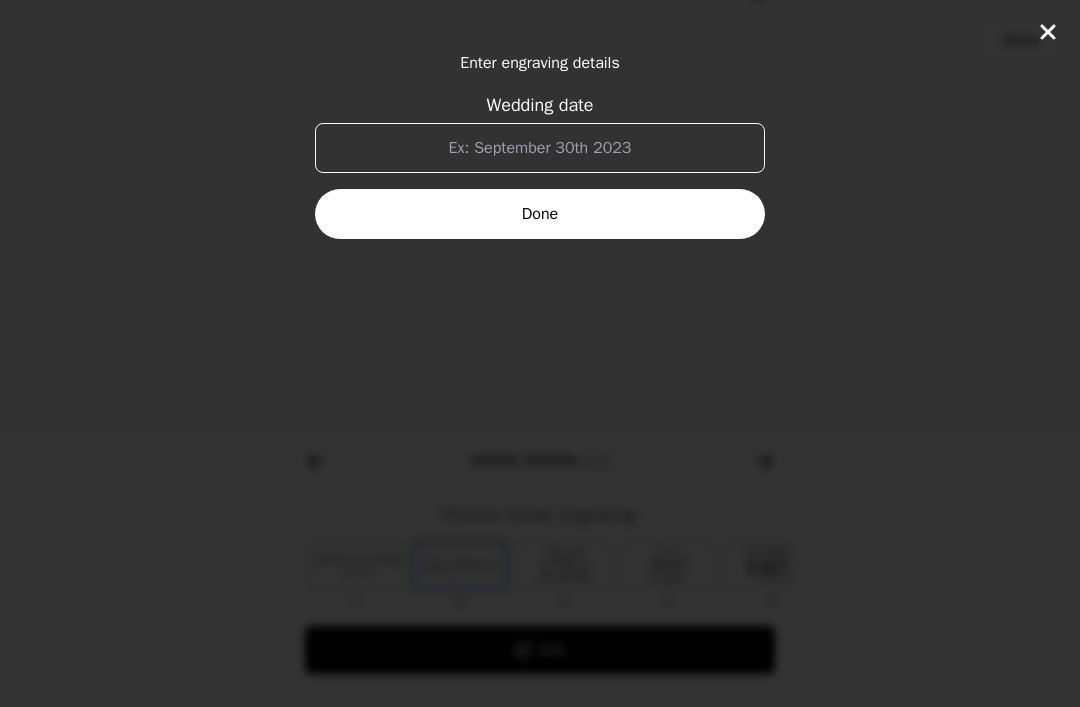 click on "Wedding date" at bounding box center [540, 148] 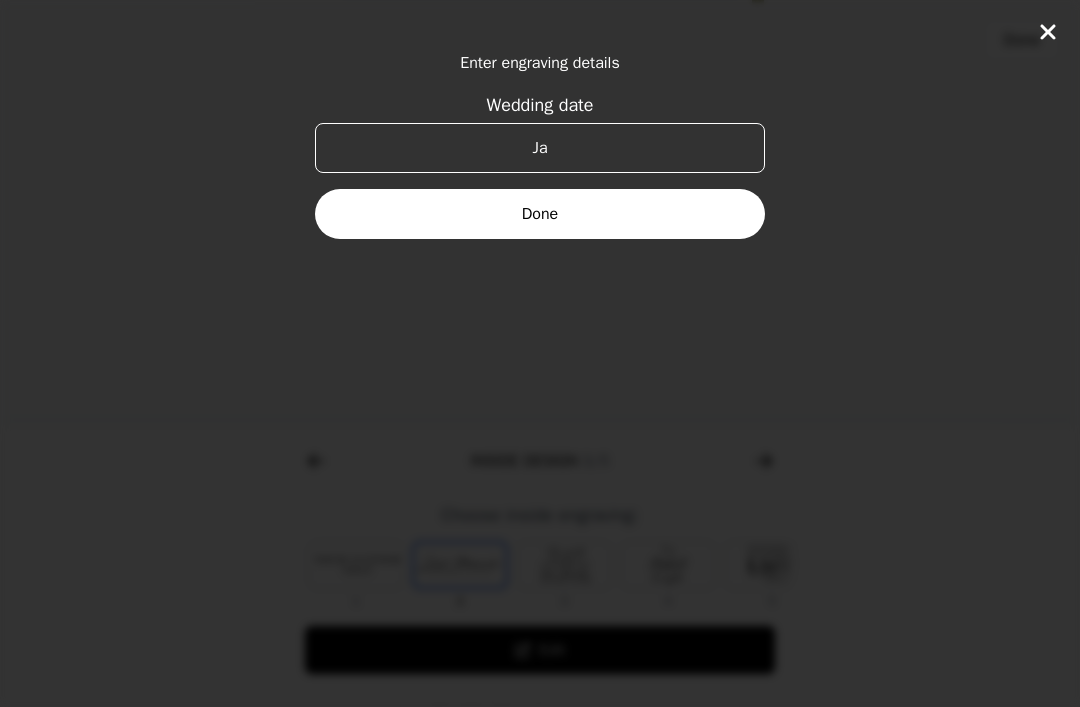 type on "J" 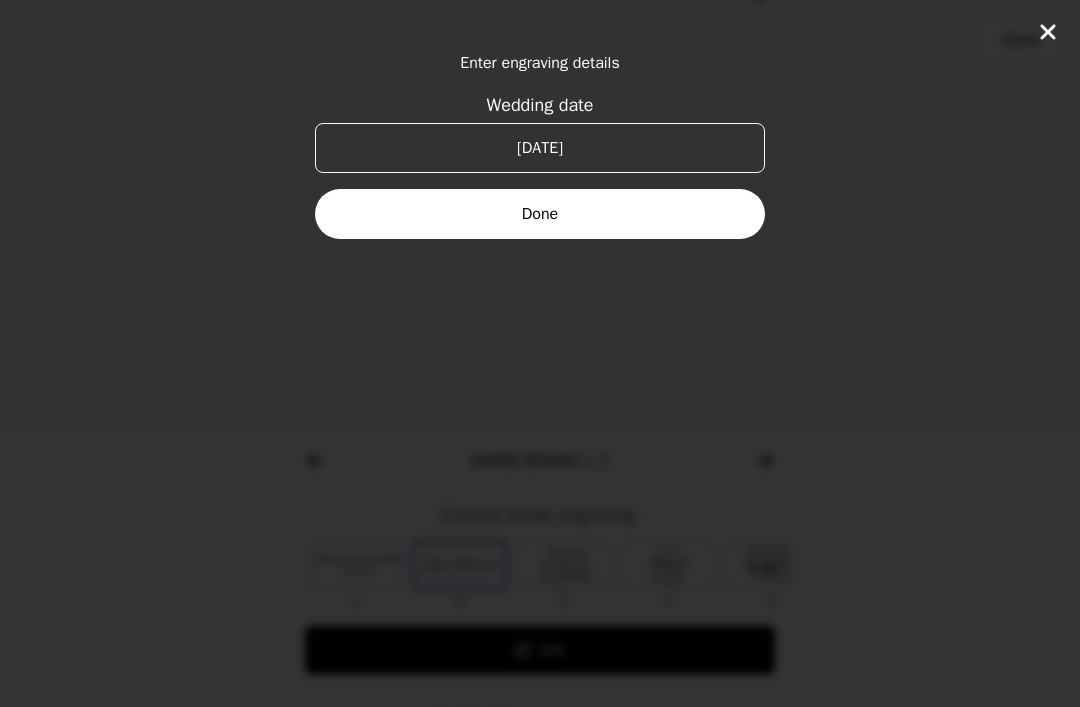 type on "[DATE]" 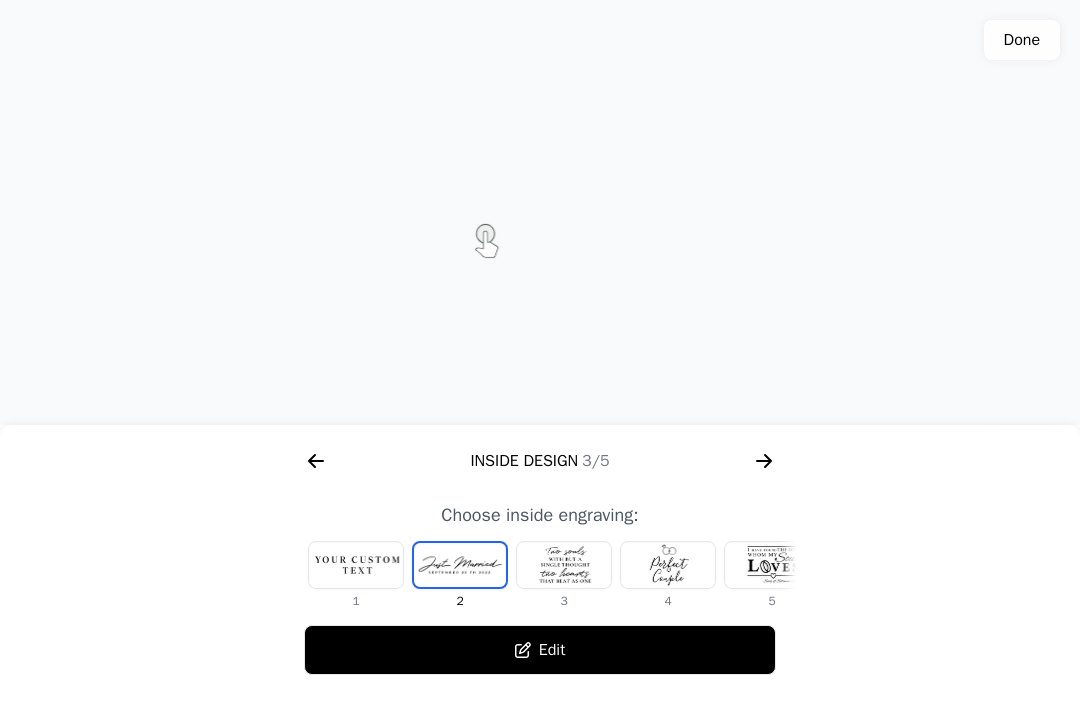 click at bounding box center [356, 565] 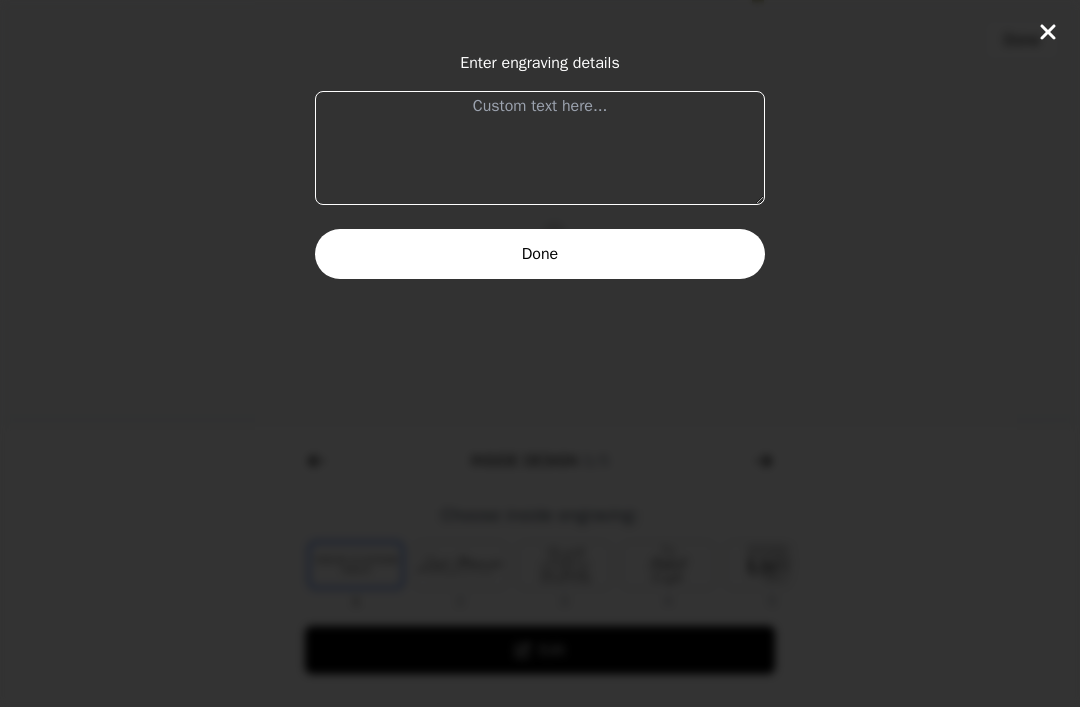 click at bounding box center (540, 148) 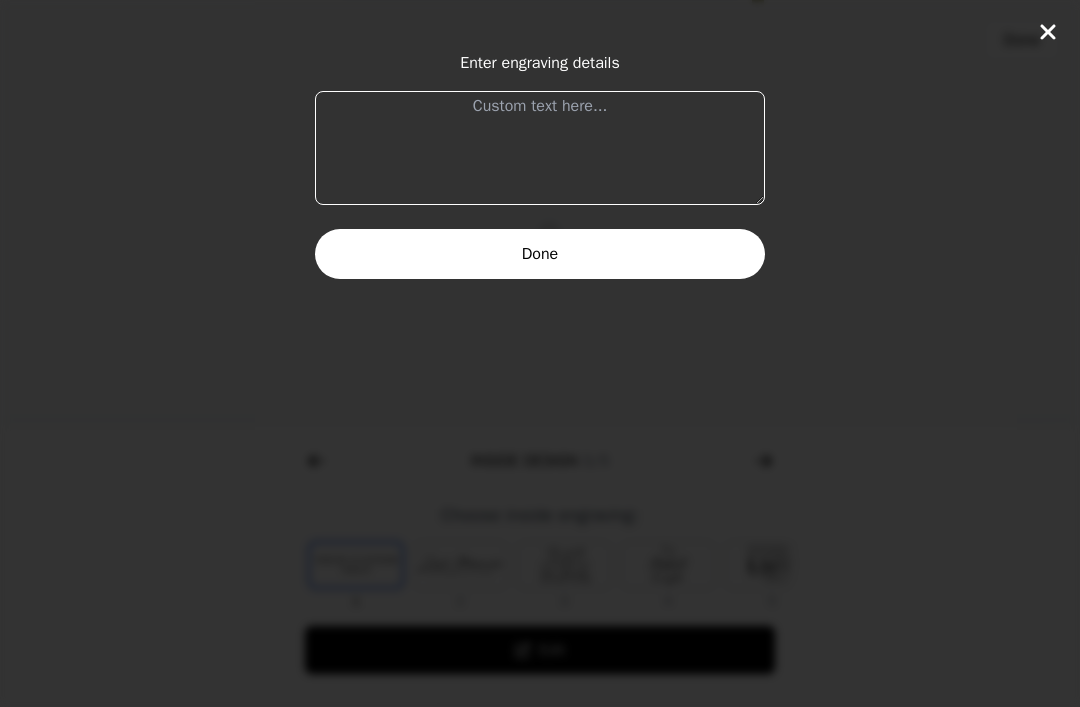 scroll, scrollTop: 254, scrollLeft: 0, axis: vertical 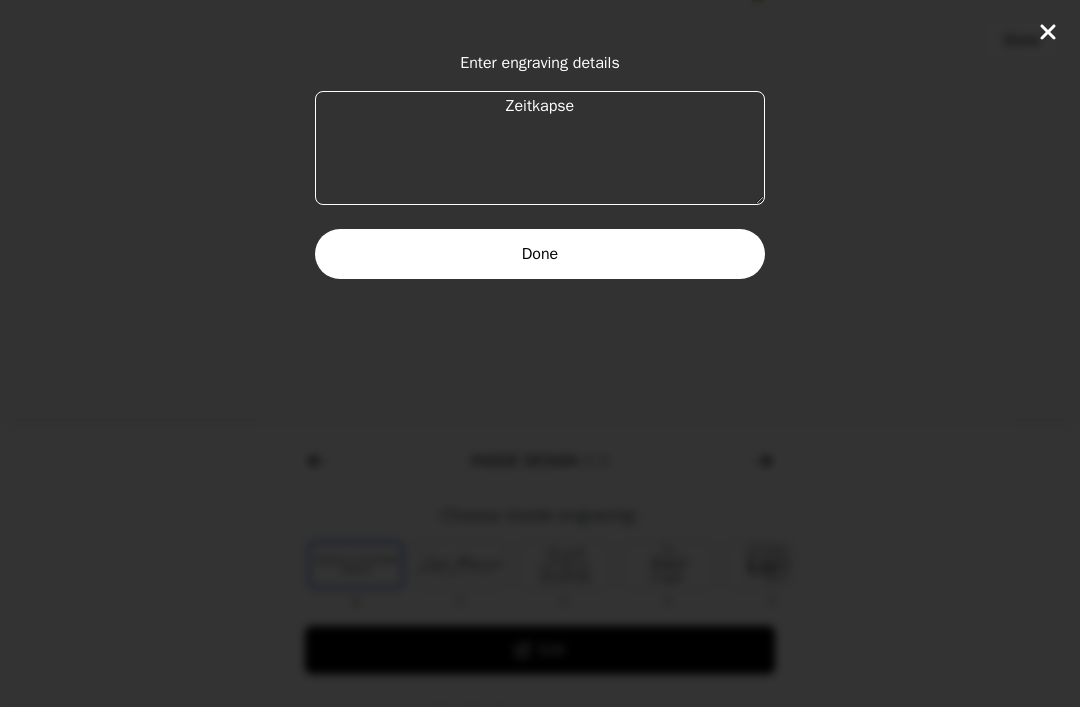 type on "Zeitkapsel" 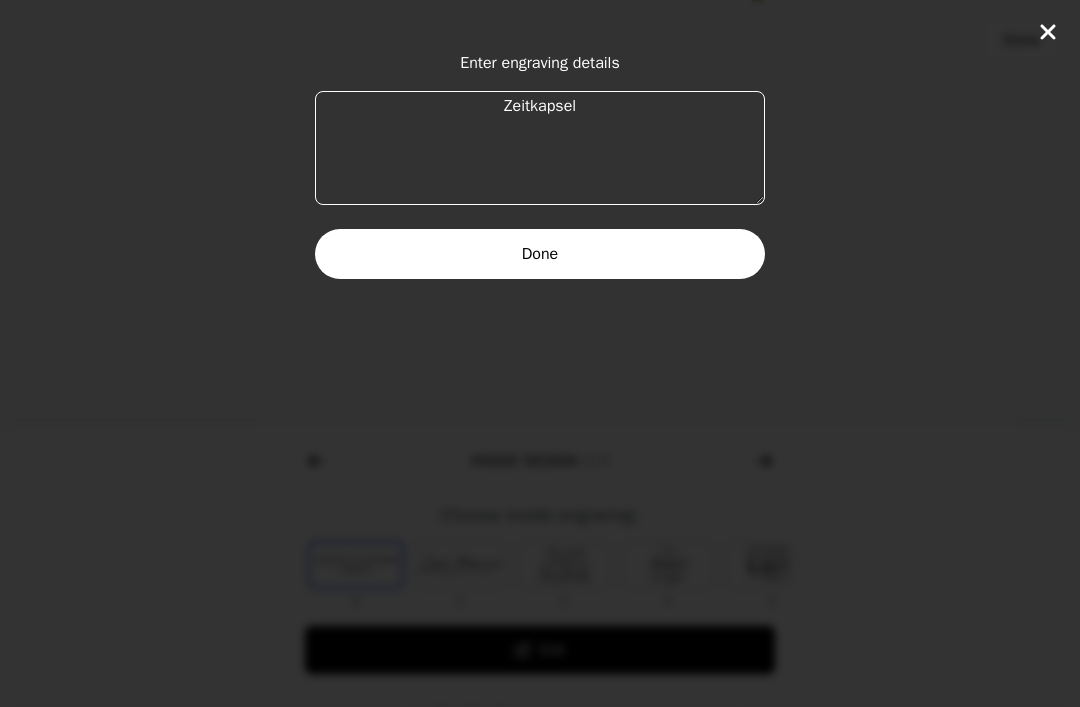 click on "Done" at bounding box center (540, 254) 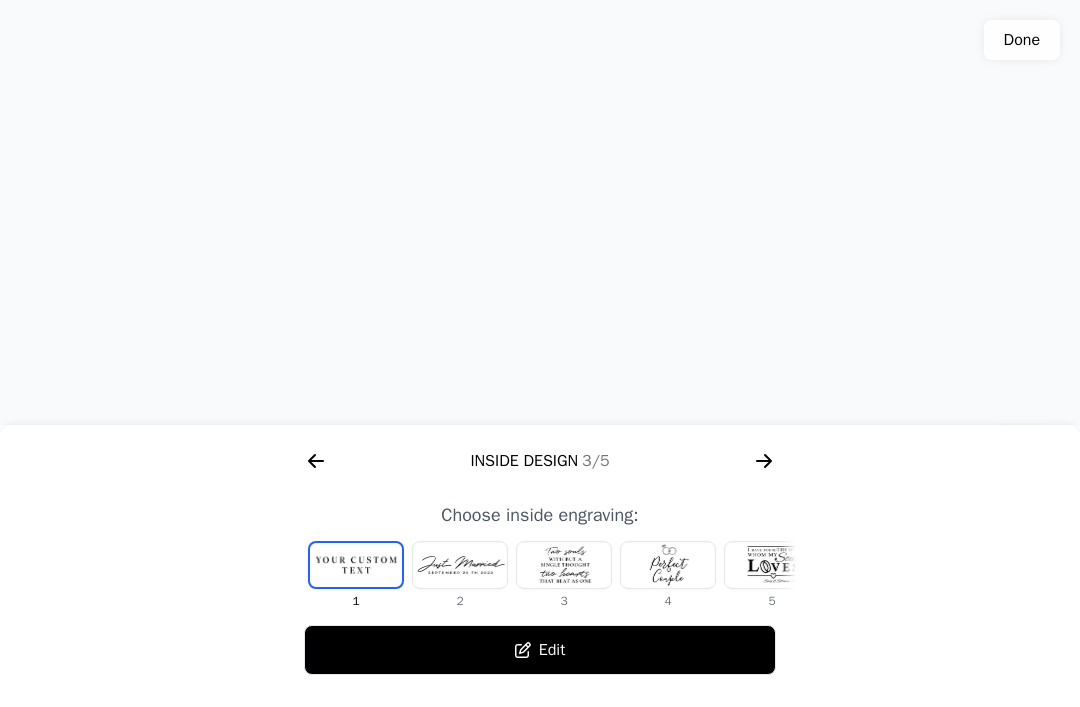 scroll, scrollTop: 255, scrollLeft: 0, axis: vertical 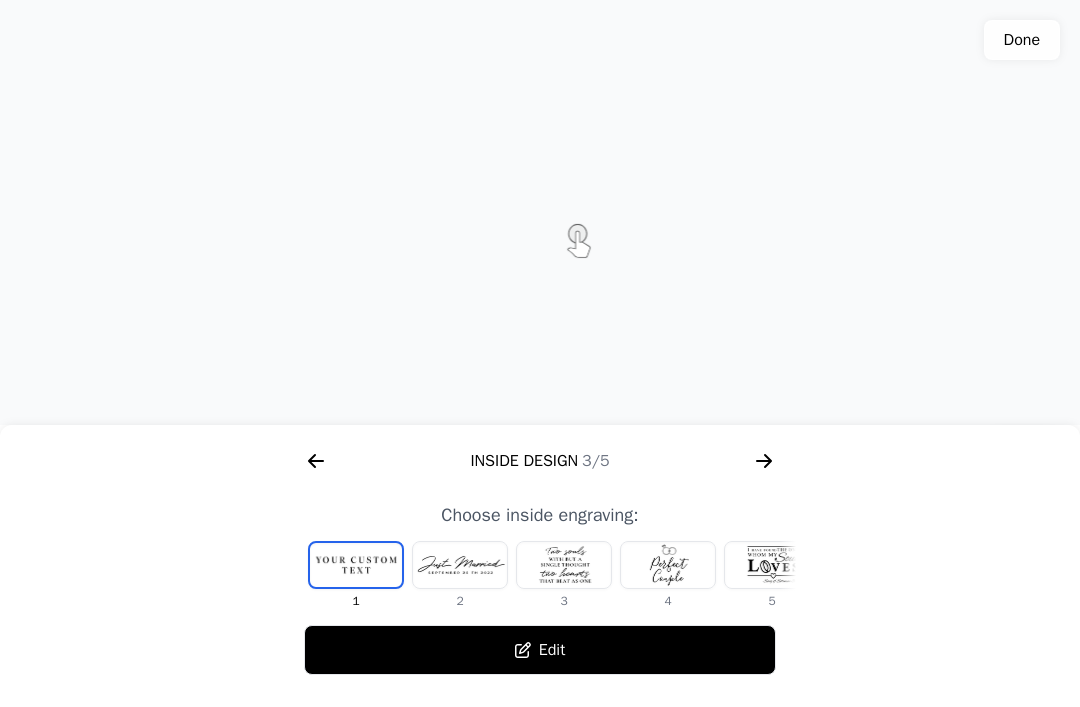 click on "Edit" at bounding box center [540, 650] 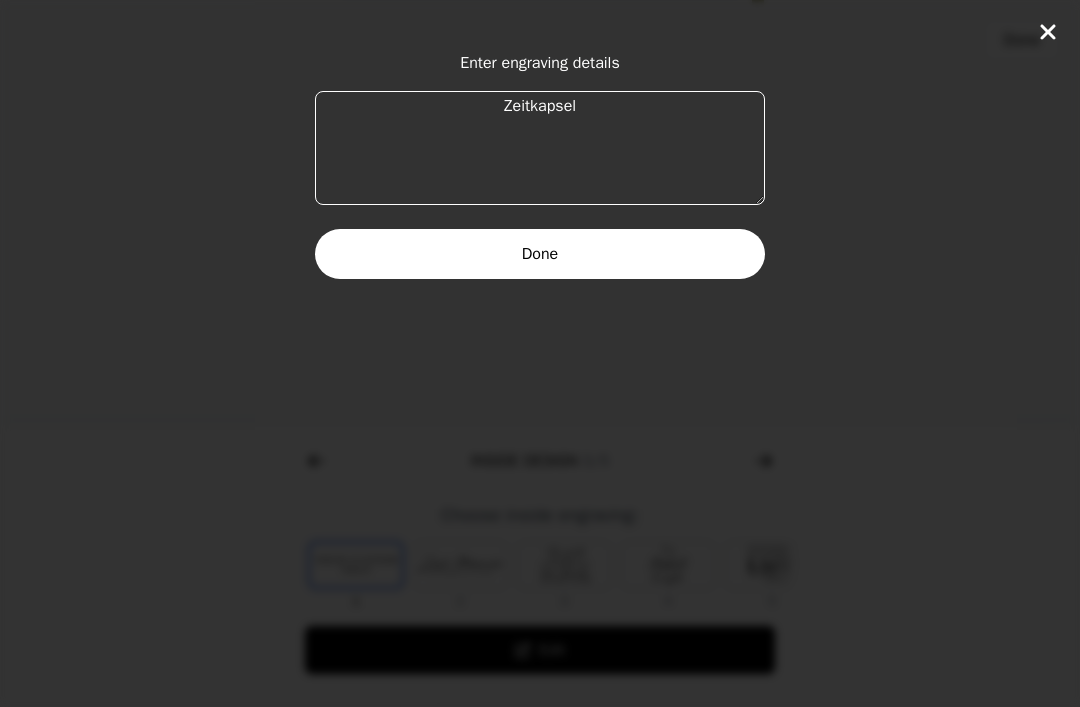 click on "Zeitkapsel" at bounding box center [540, 148] 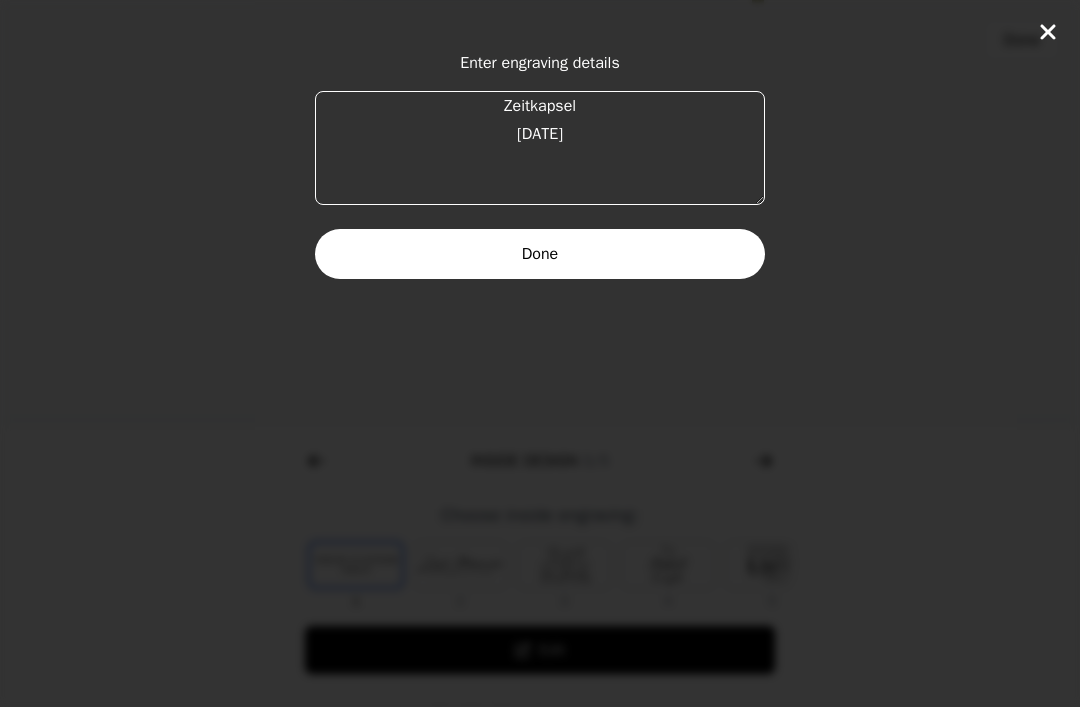 type on "Zeitkapsel
[DATE]" 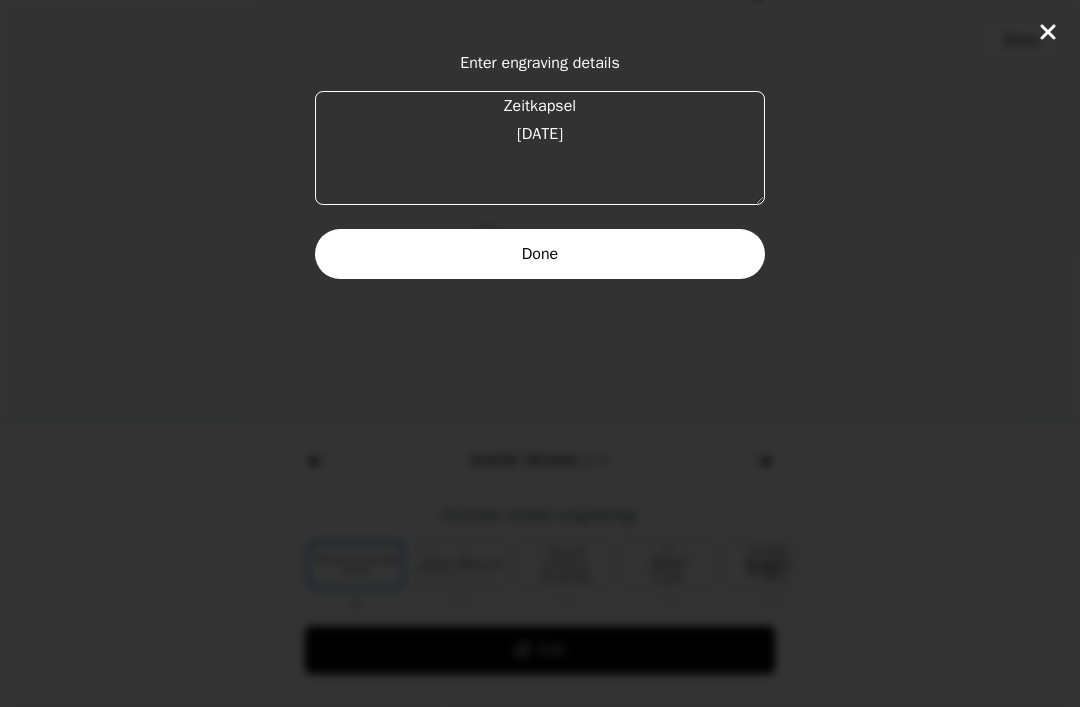 click on "Done" at bounding box center [540, 254] 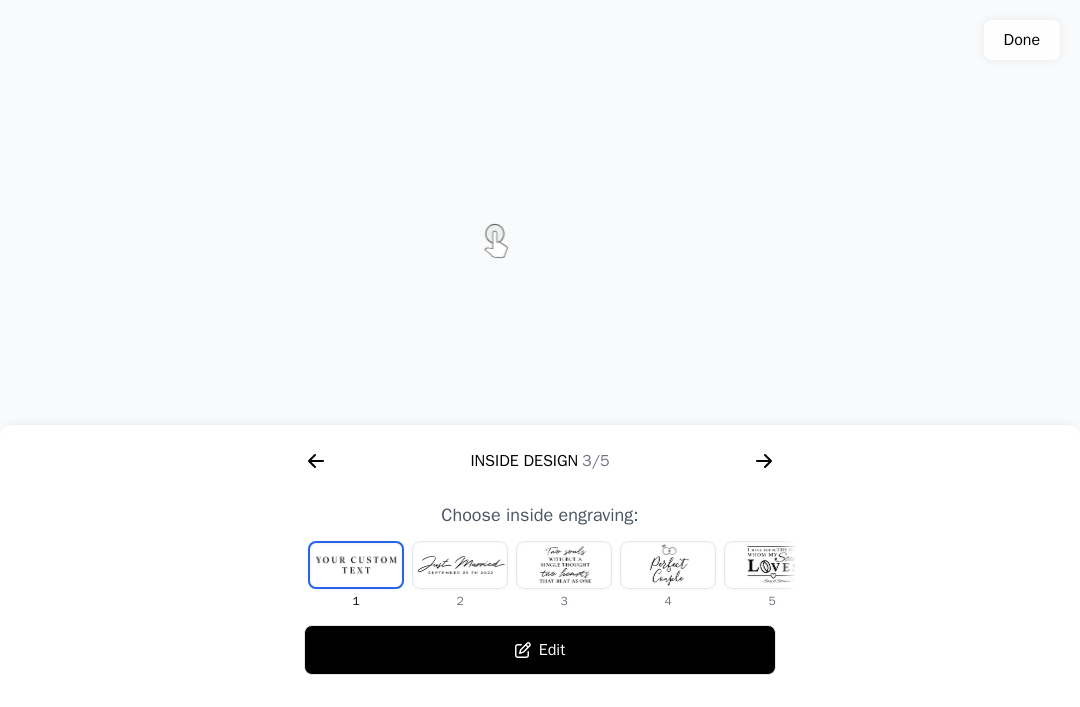 scroll, scrollTop: 255, scrollLeft: 0, axis: vertical 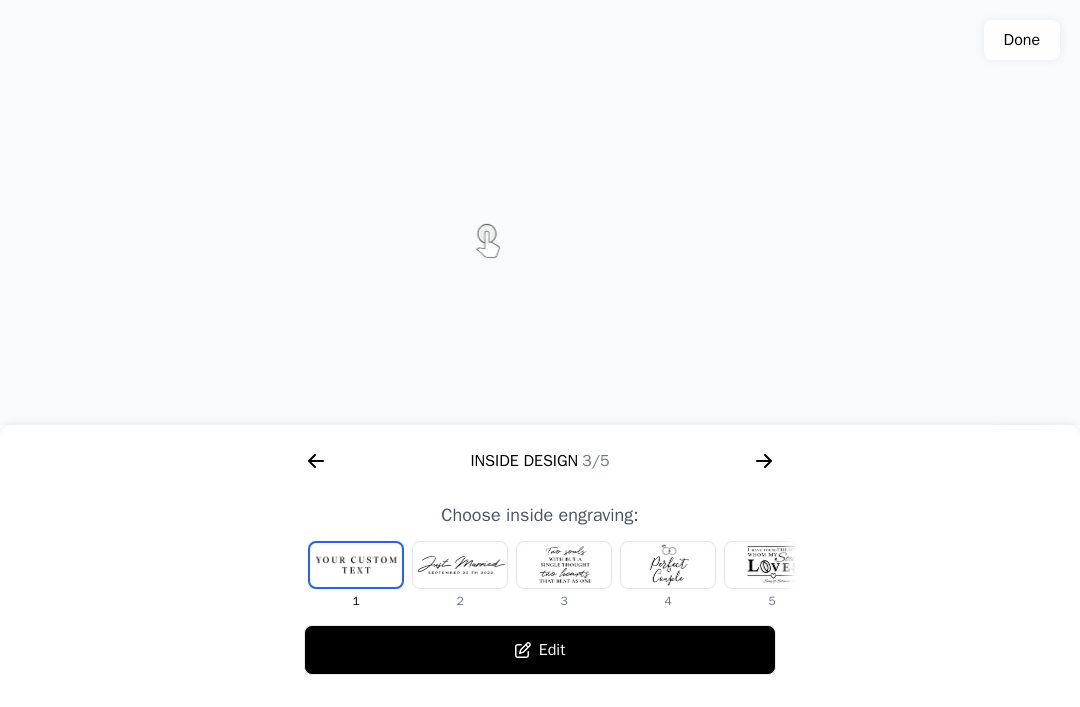 click 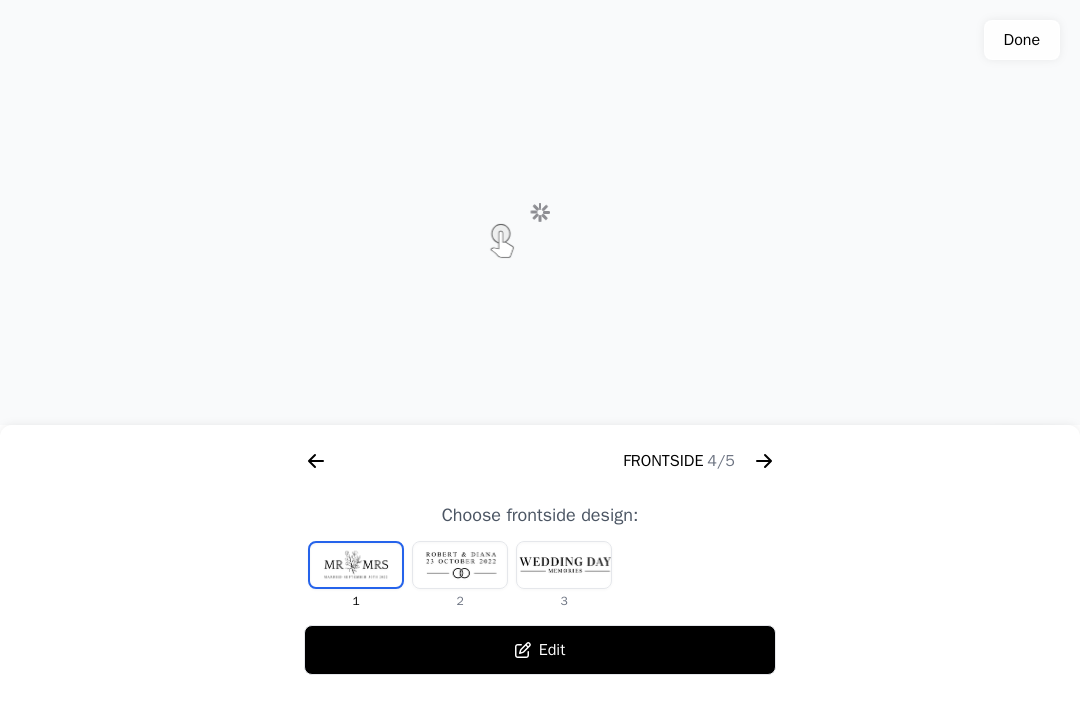 scroll, scrollTop: 0, scrollLeft: 1792, axis: horizontal 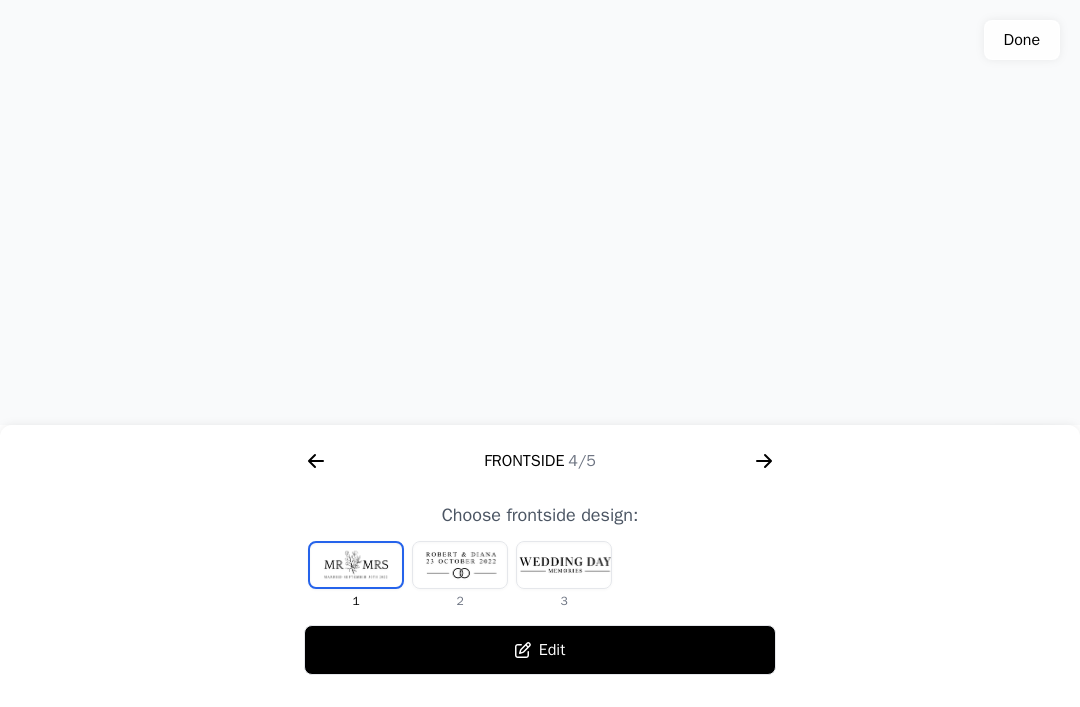 click 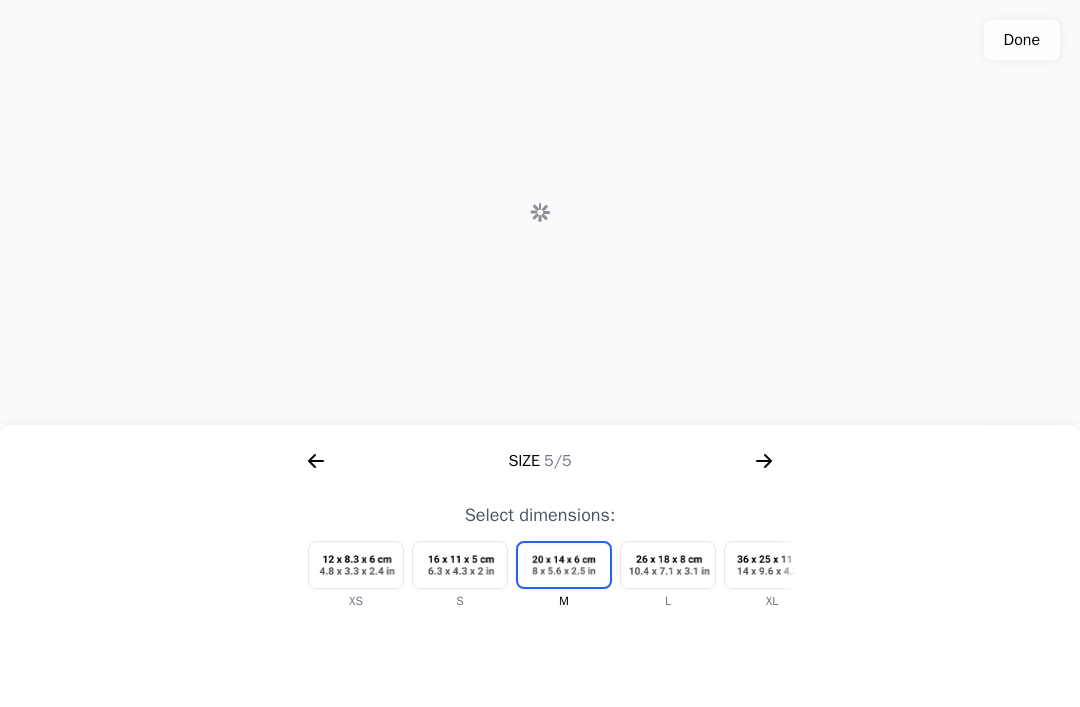 scroll, scrollTop: 0, scrollLeft: 2304, axis: horizontal 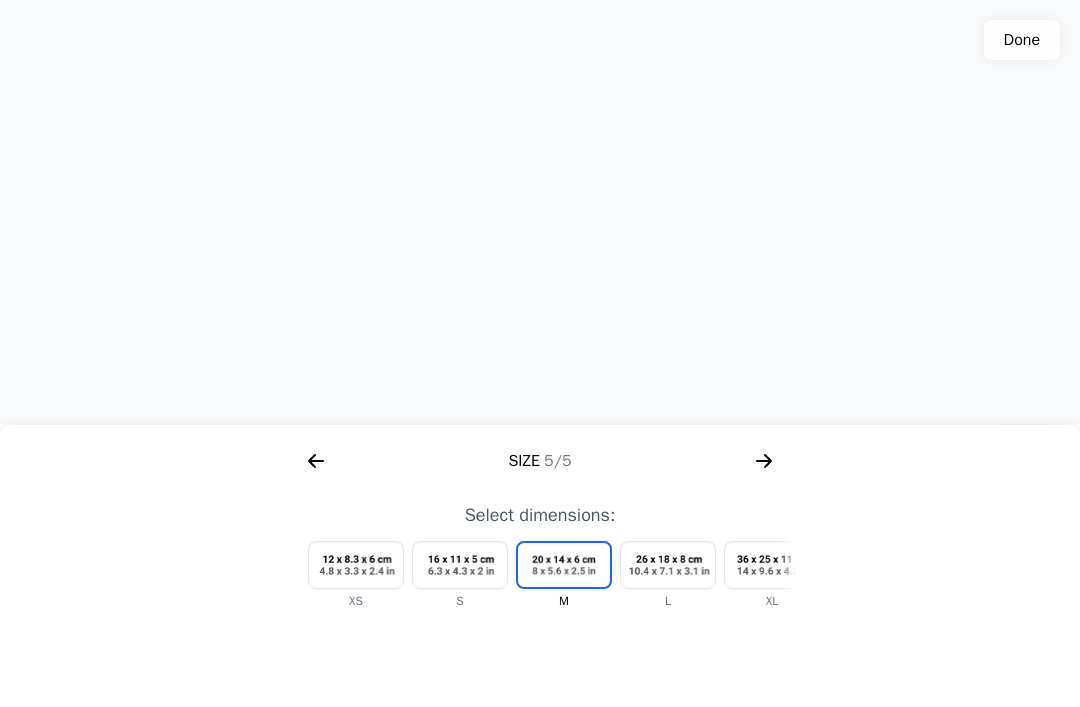 click at bounding box center [460, 565] 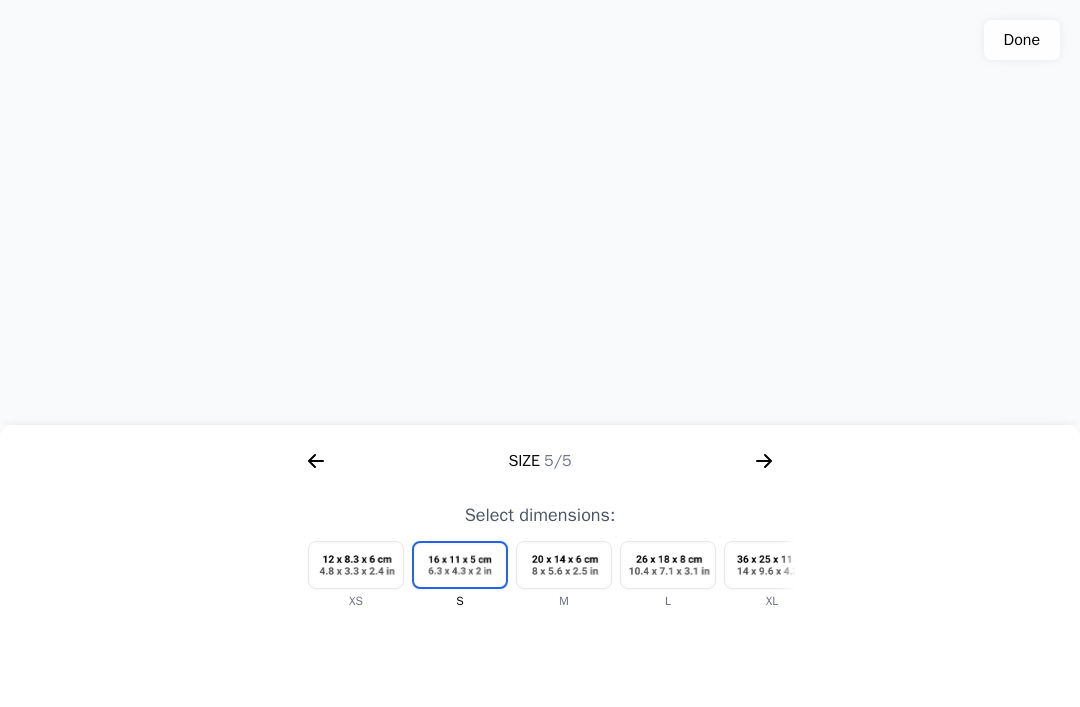 click 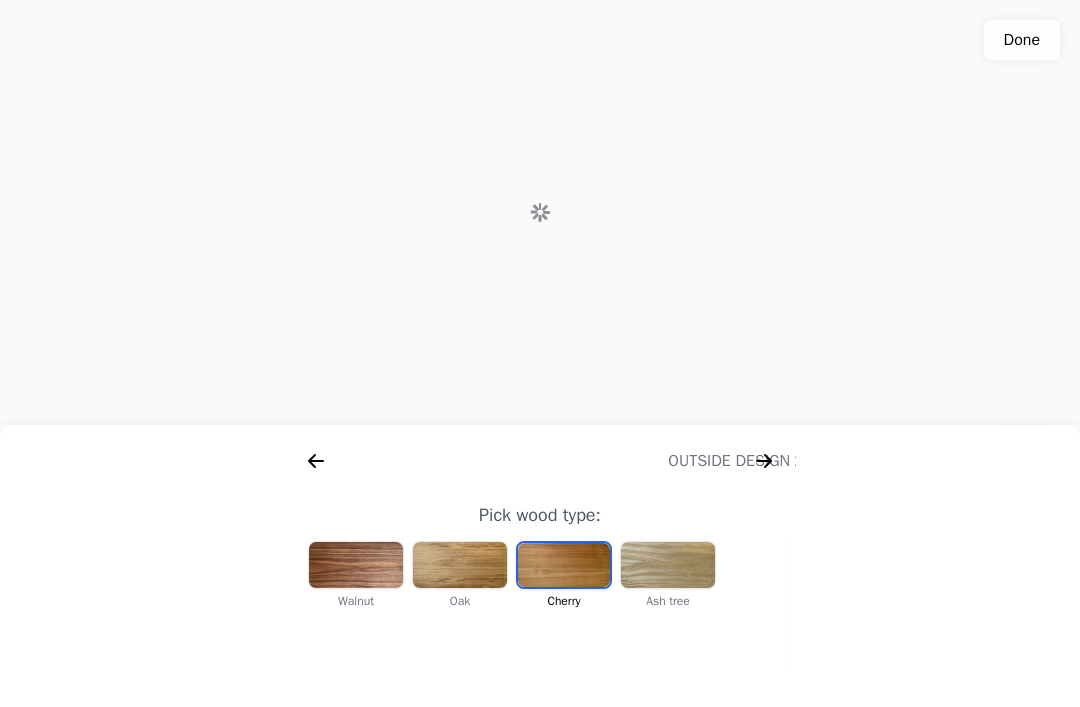 scroll, scrollTop: 0, scrollLeft: 256, axis: horizontal 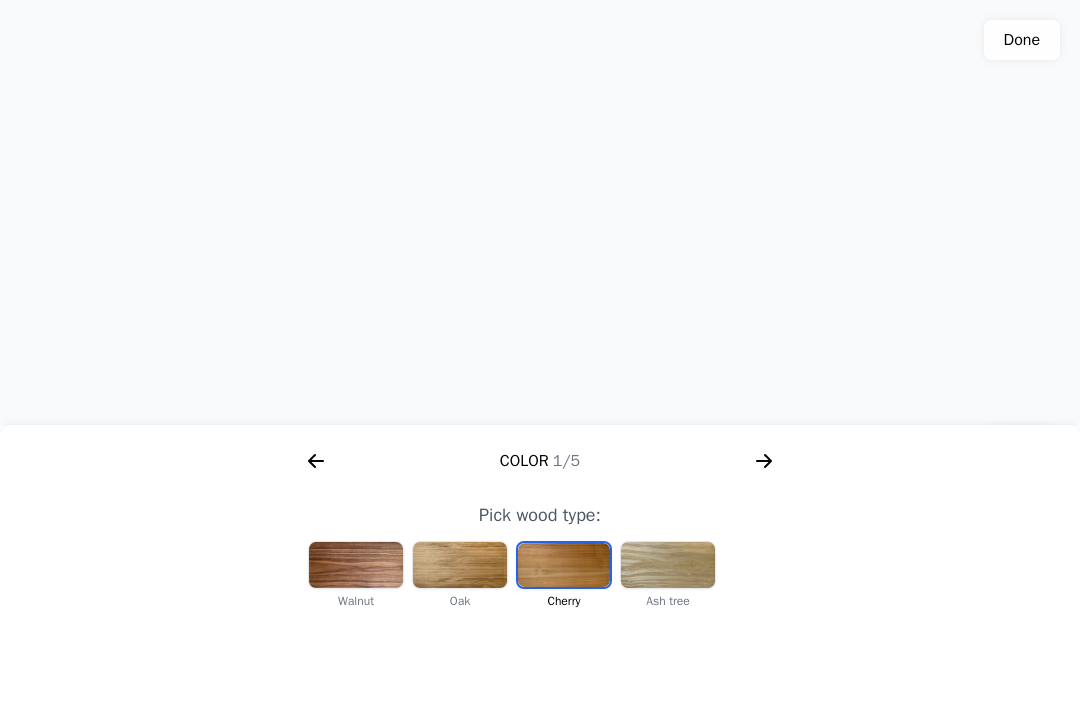 click at bounding box center [356, 565] 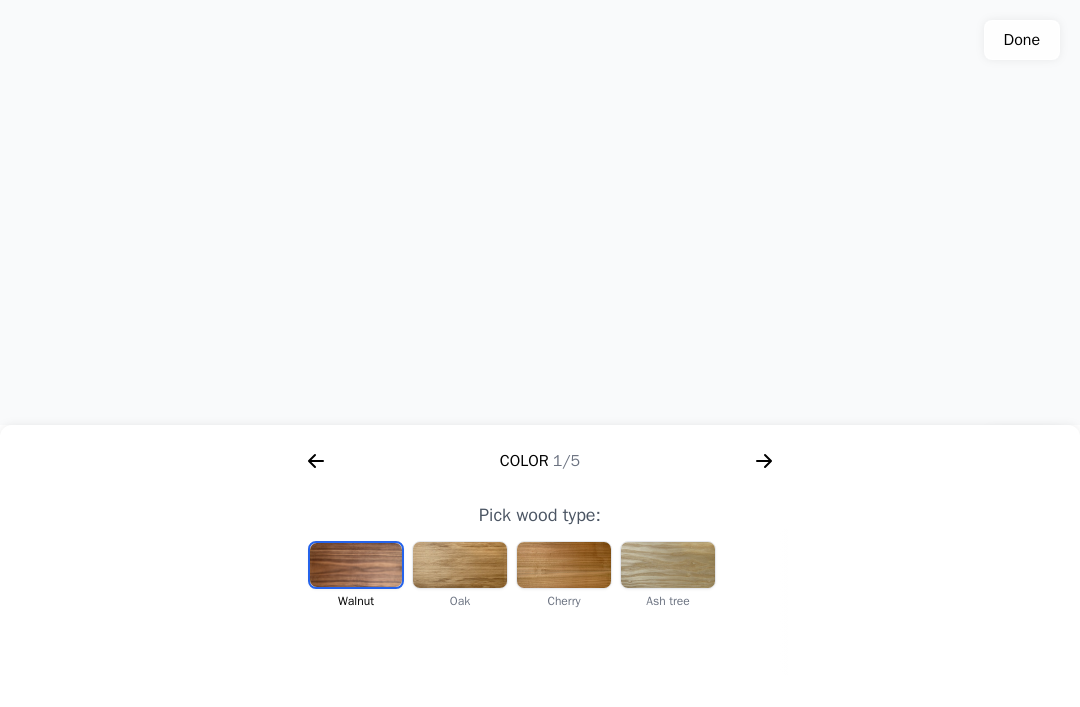 click at bounding box center (564, 565) 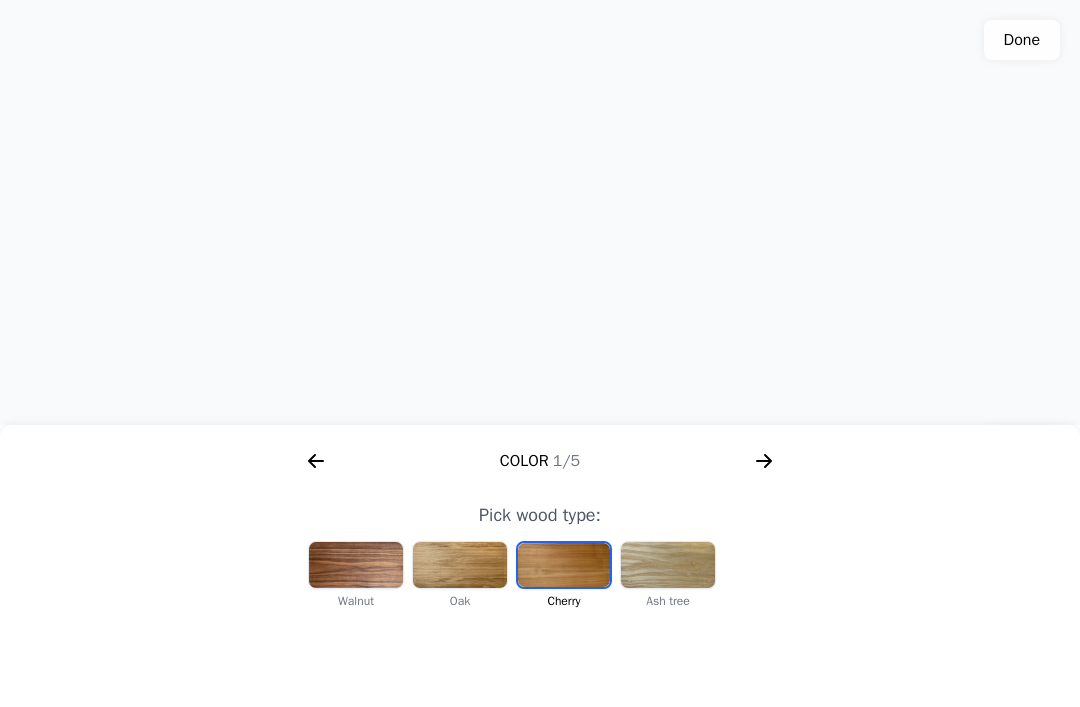click 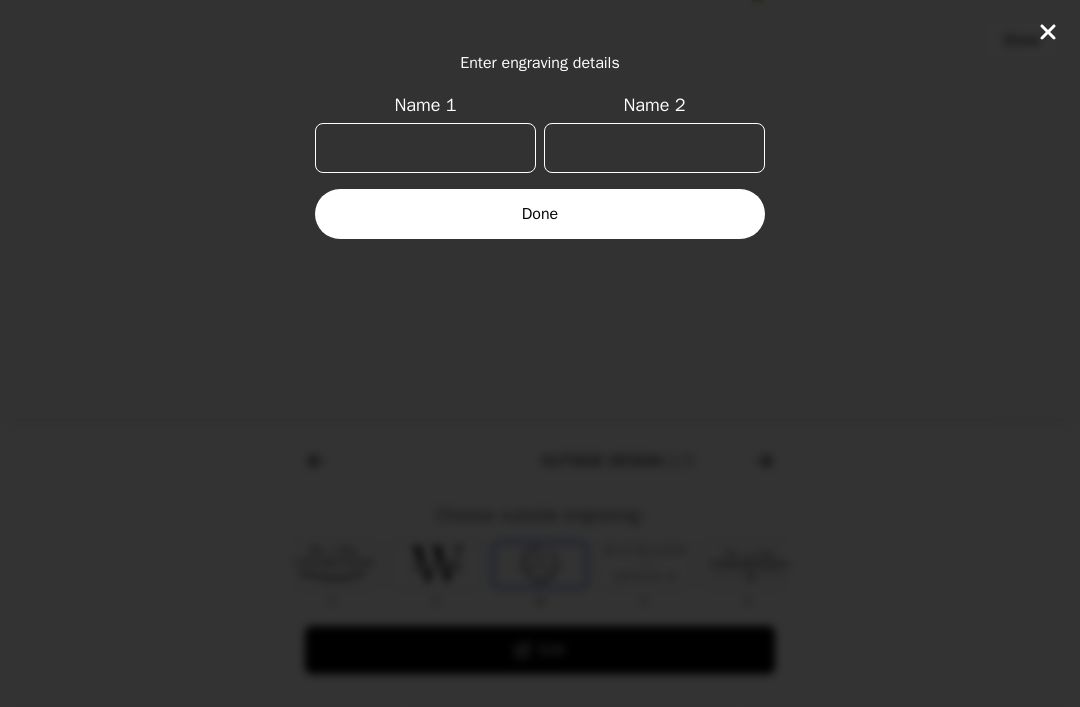 scroll, scrollTop: 0, scrollLeft: 768, axis: horizontal 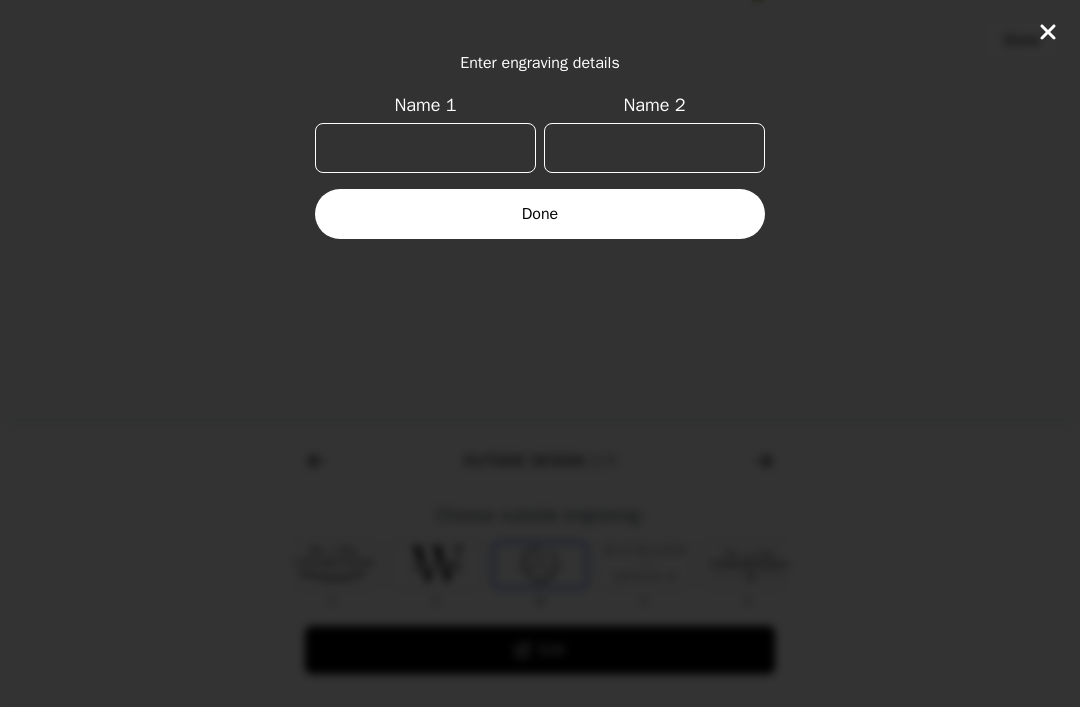 click on "Name 1" at bounding box center [425, 148] 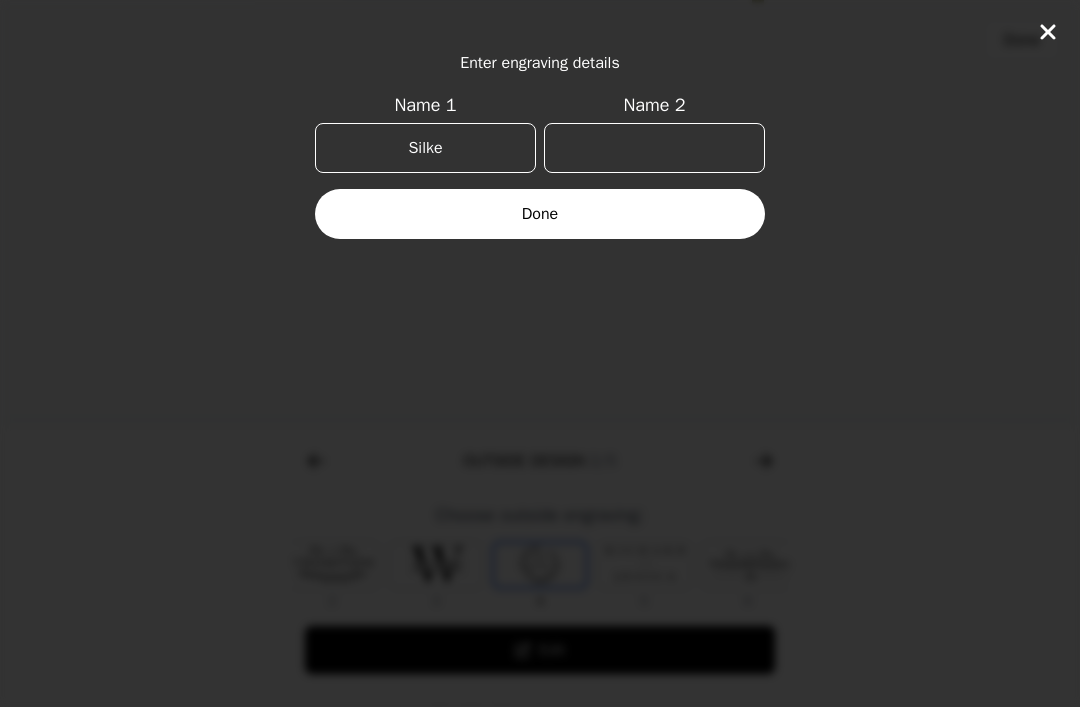 type on "Silke" 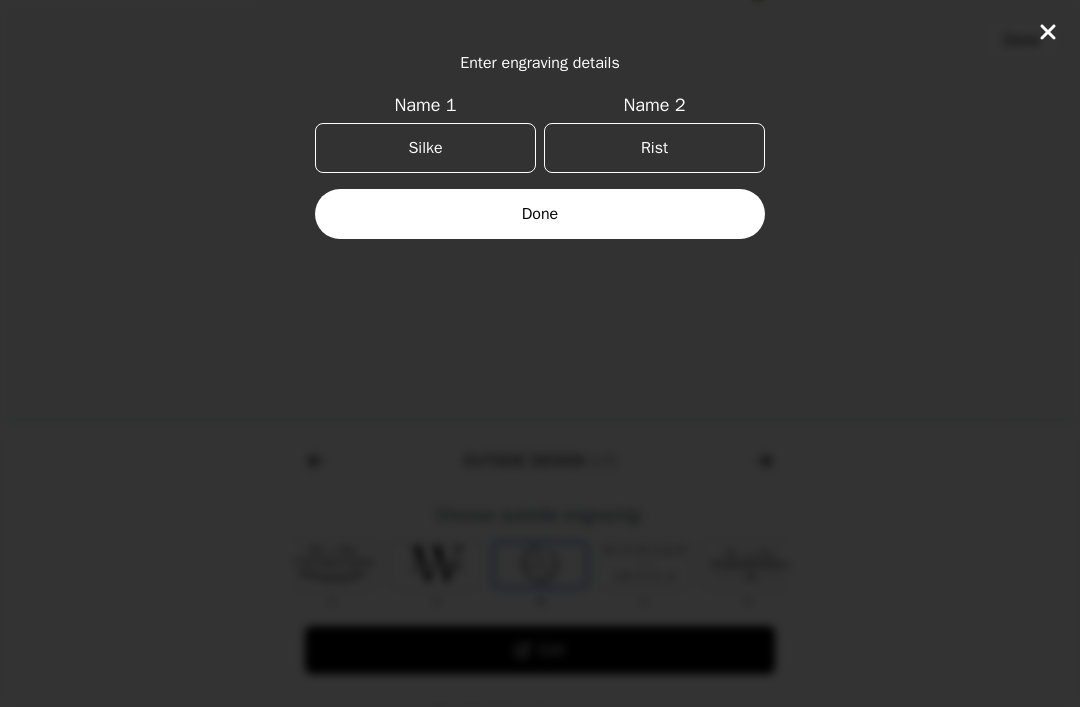 type on "Risto" 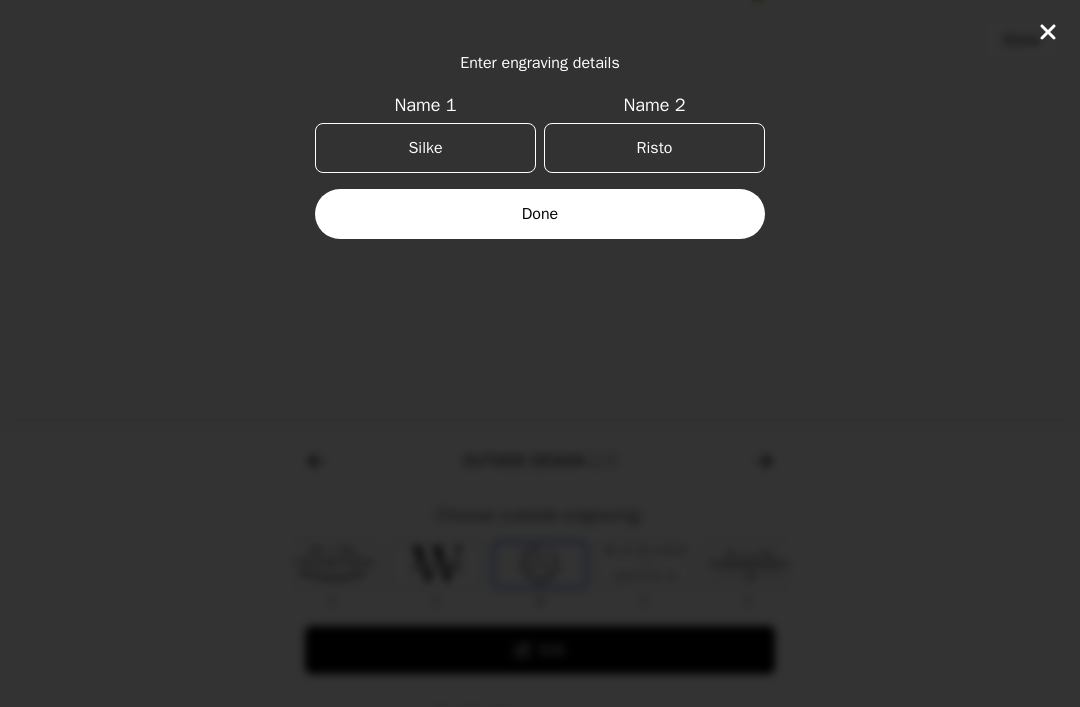 click on "Done" at bounding box center [540, 214] 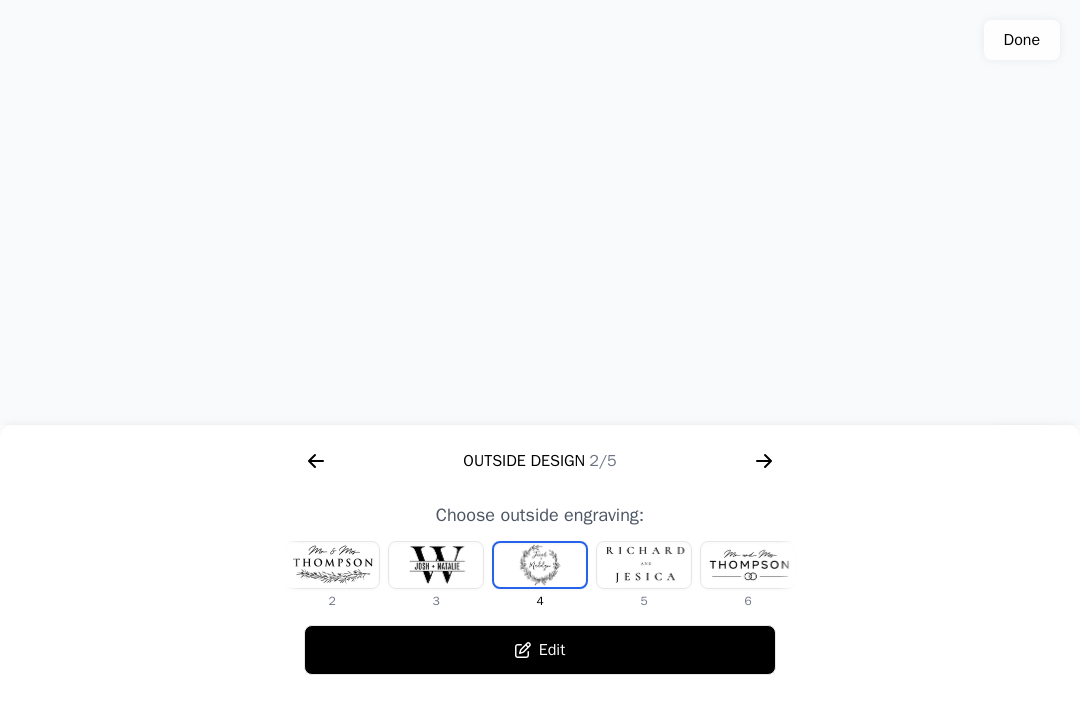 scroll, scrollTop: 255, scrollLeft: 0, axis: vertical 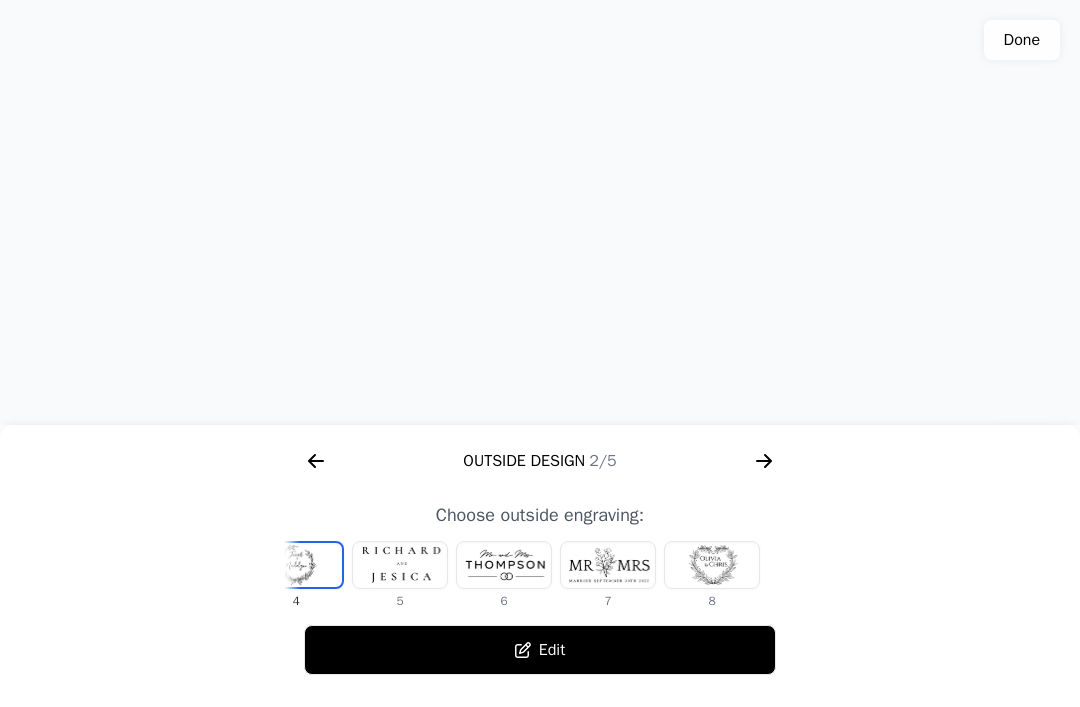 click at bounding box center [712, 565] 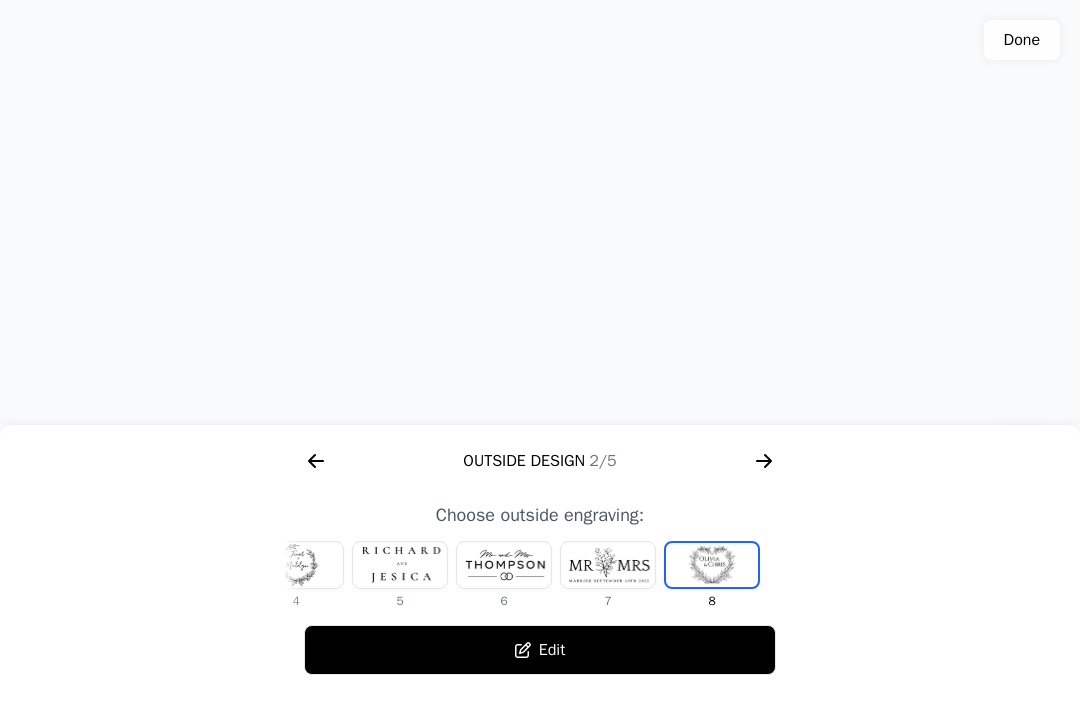 click at bounding box center (400, 565) 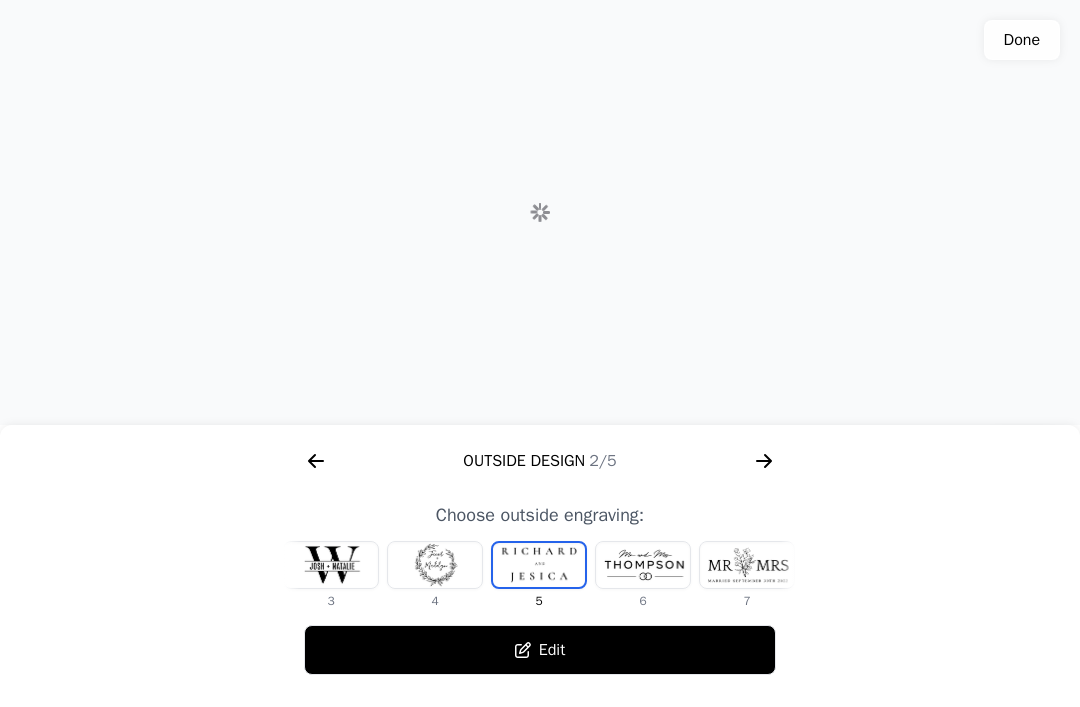 scroll, scrollTop: 0, scrollLeft: 232, axis: horizontal 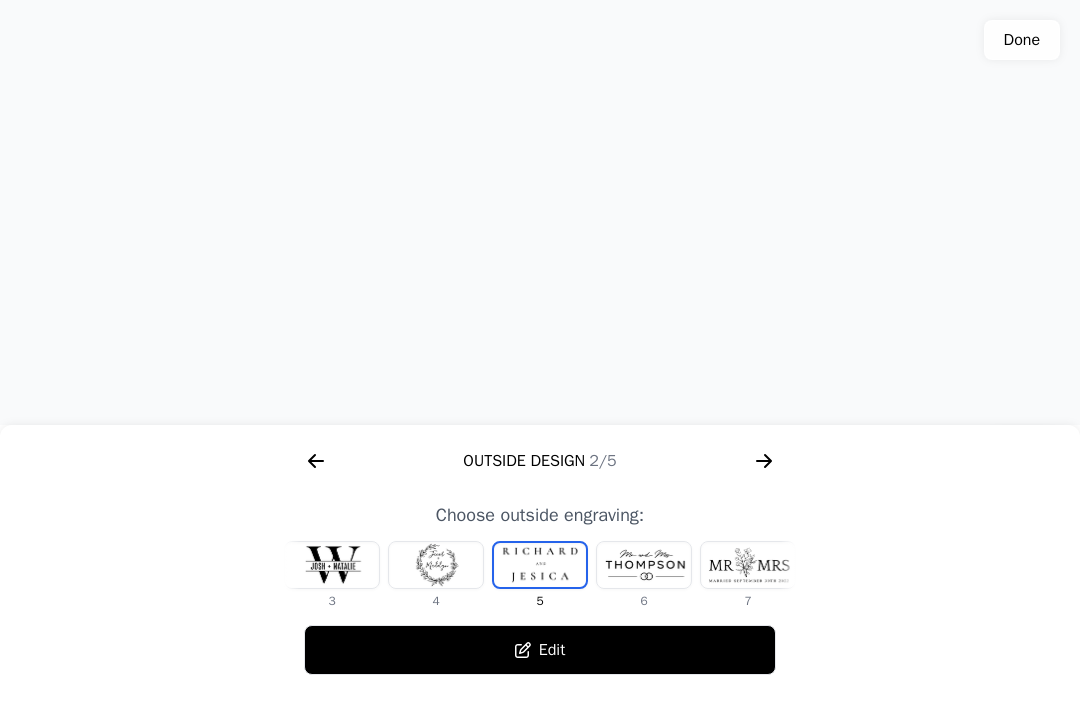 click at bounding box center (332, 565) 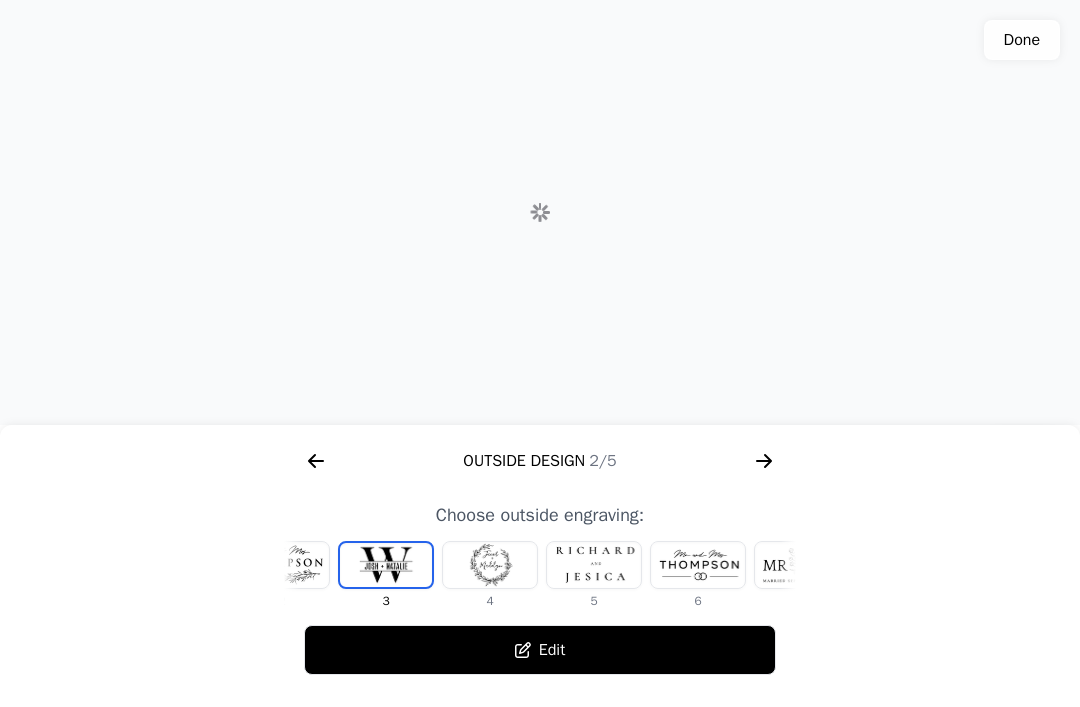 scroll, scrollTop: 0, scrollLeft: 24, axis: horizontal 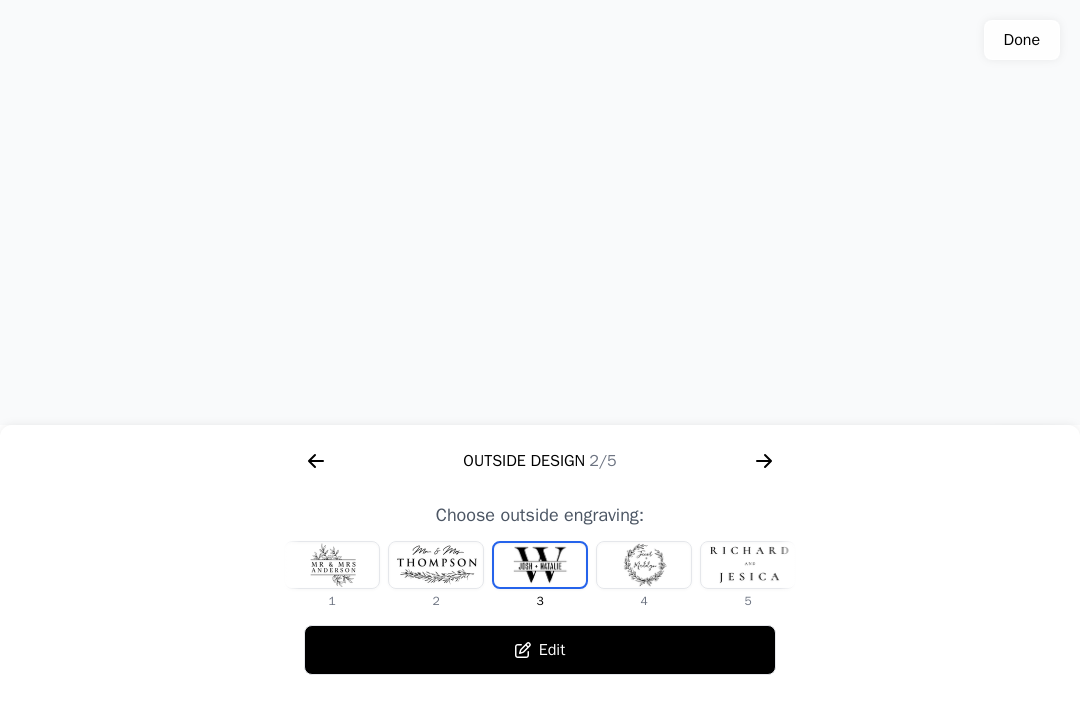 click at bounding box center (332, 565) 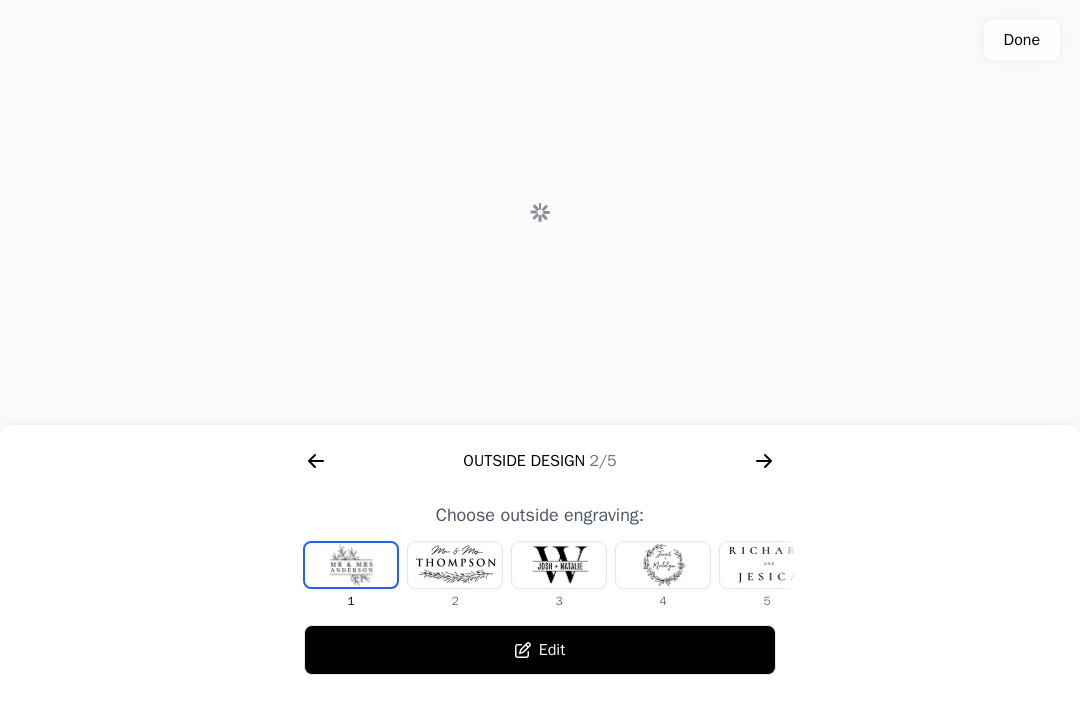 scroll, scrollTop: 0, scrollLeft: 0, axis: both 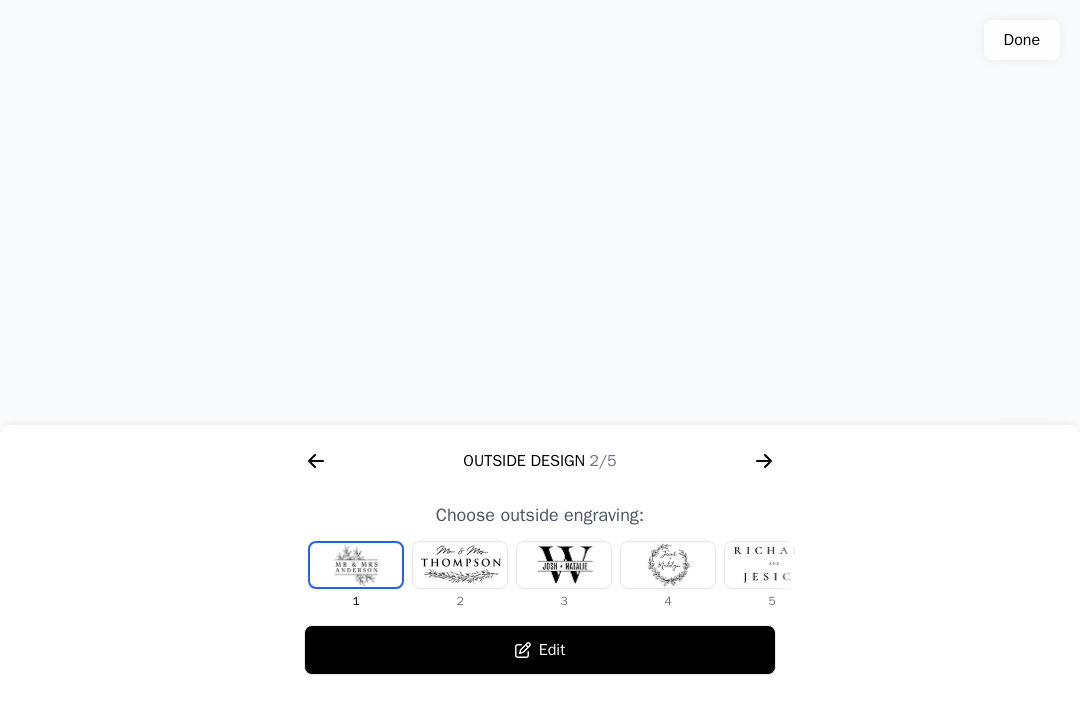 click 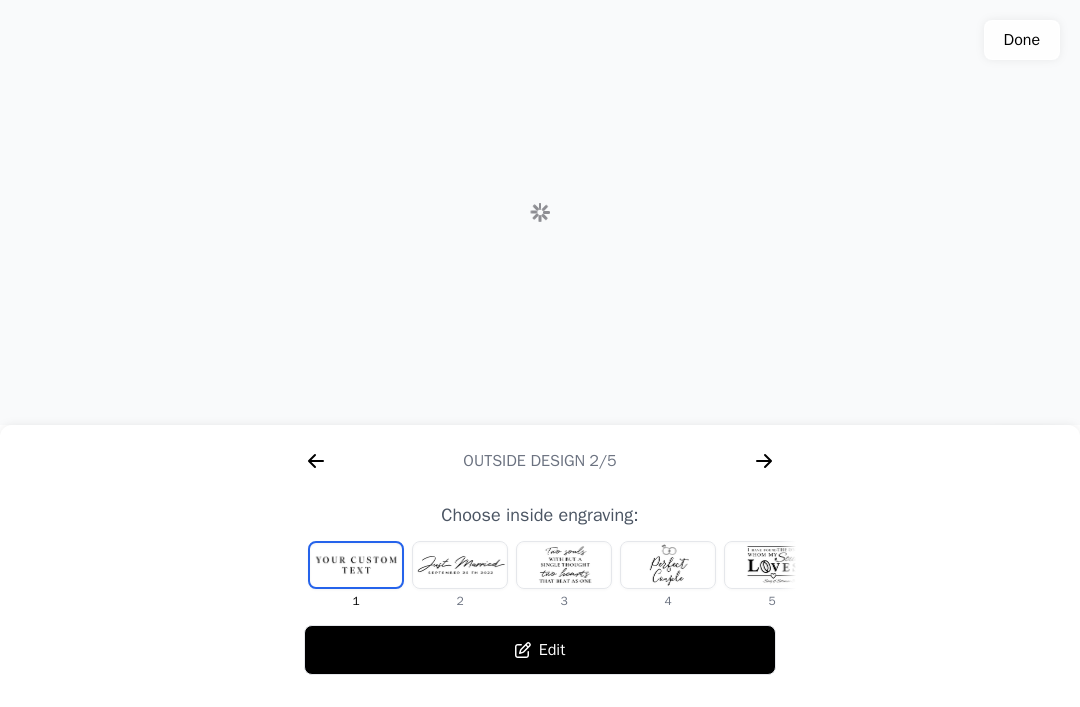 scroll, scrollTop: 0, scrollLeft: 1280, axis: horizontal 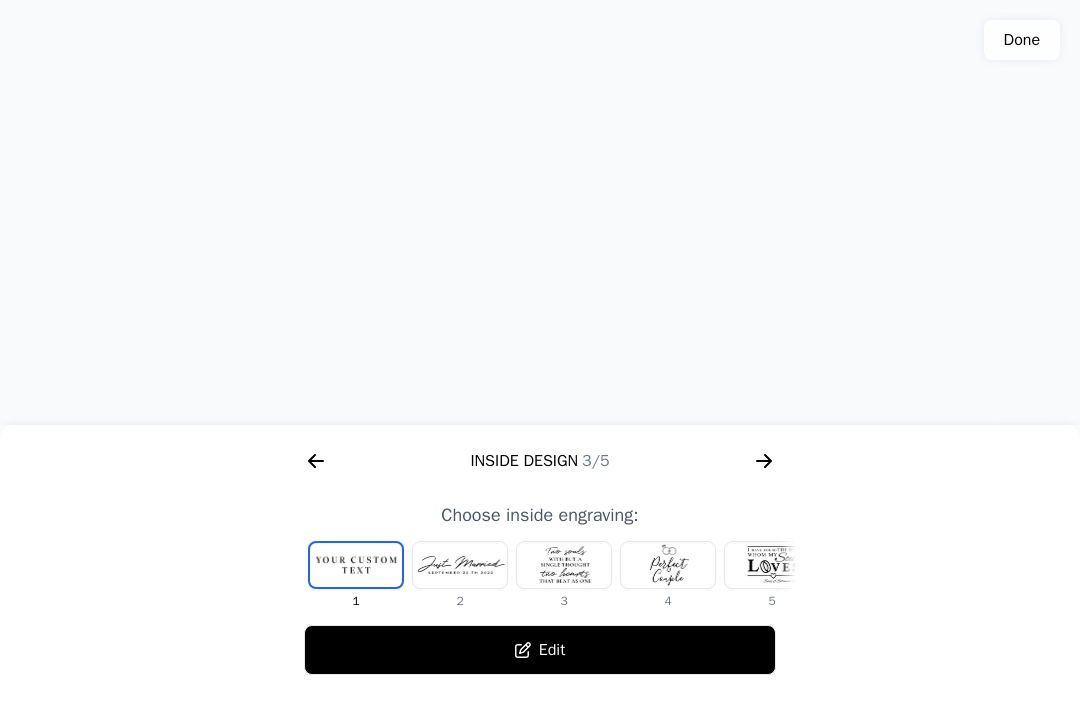 click on "Edit" at bounding box center [540, 650] 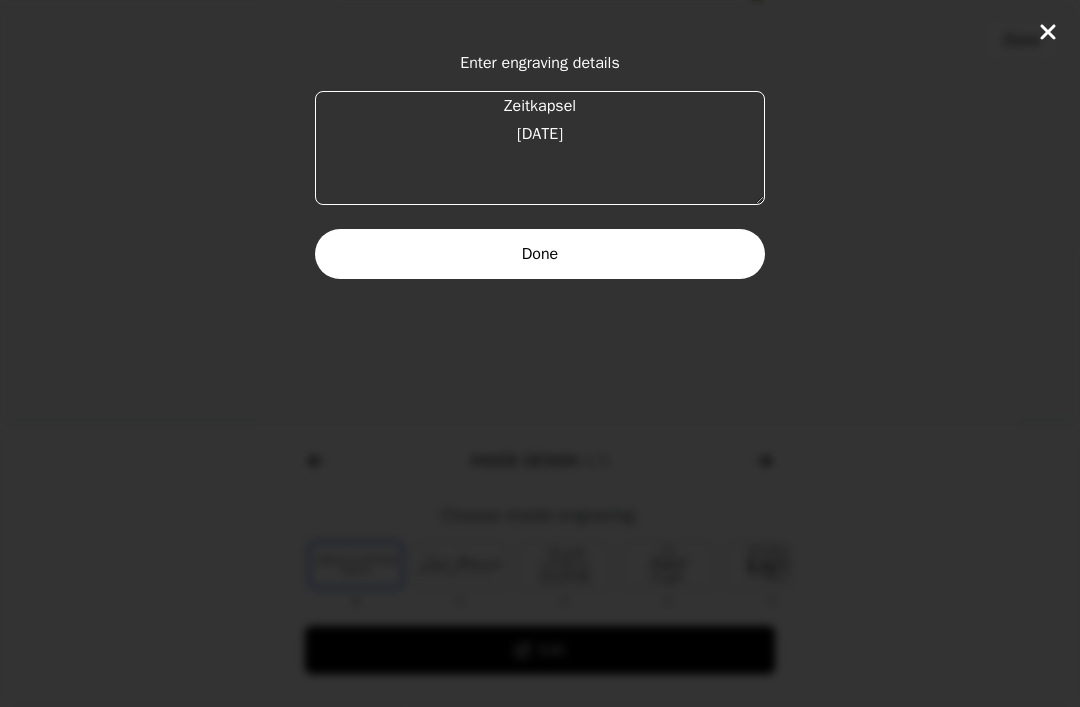 click on "Zeitkapsel
[DATE]" at bounding box center [540, 148] 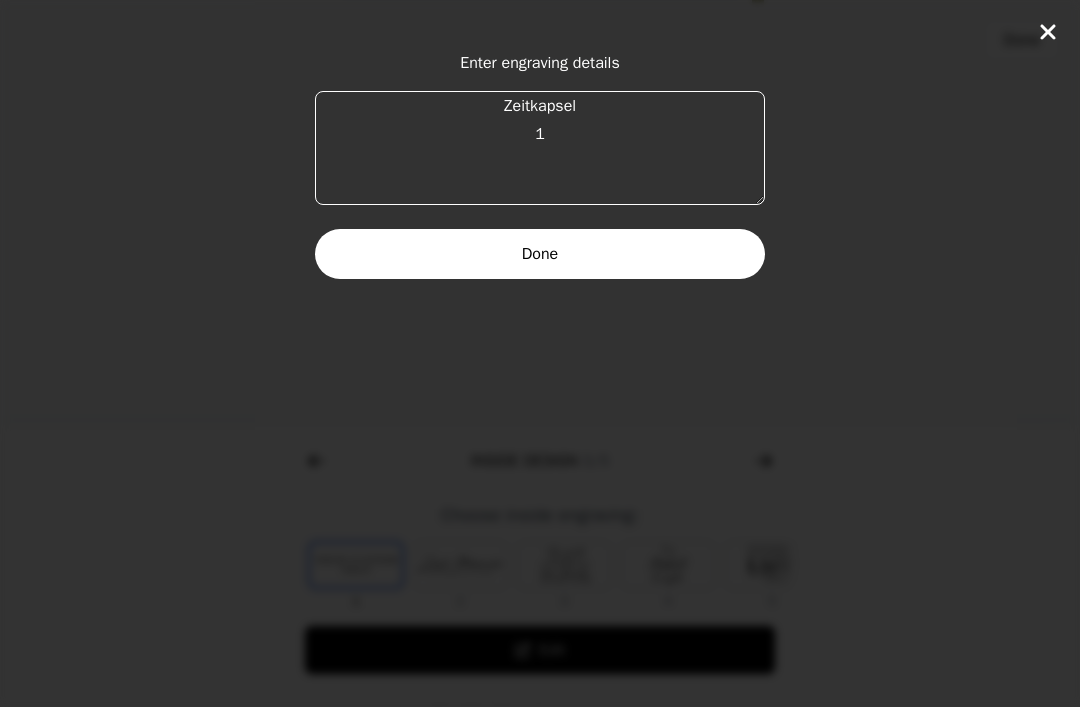 type on "Zeitkapsel" 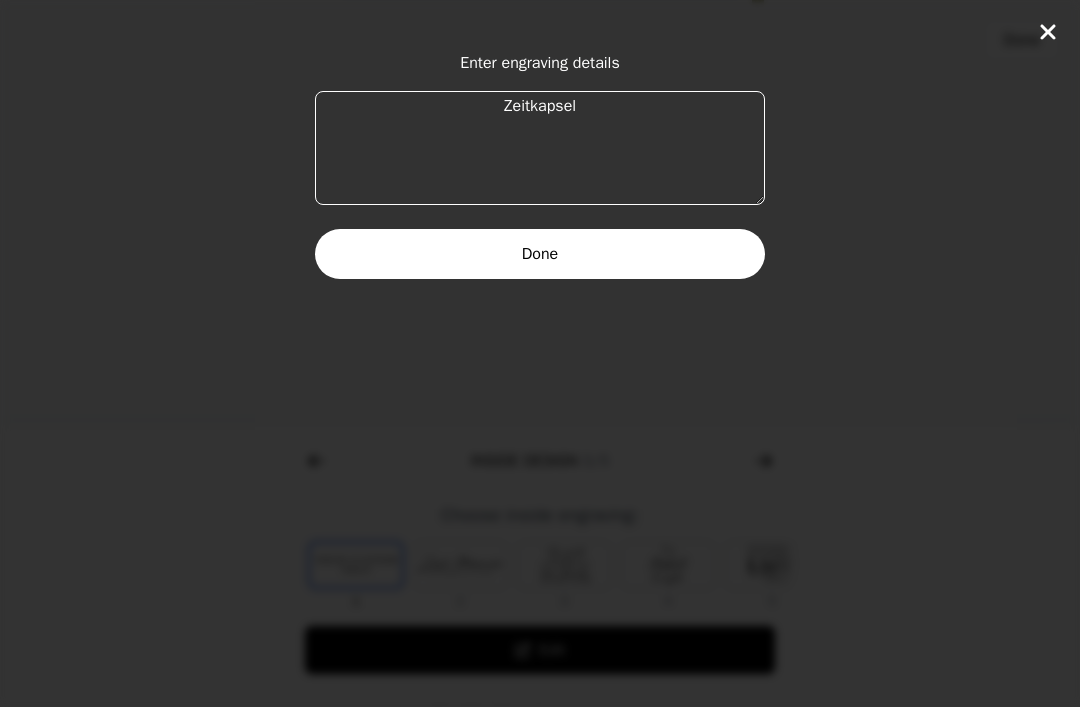 click on "Done" at bounding box center (540, 254) 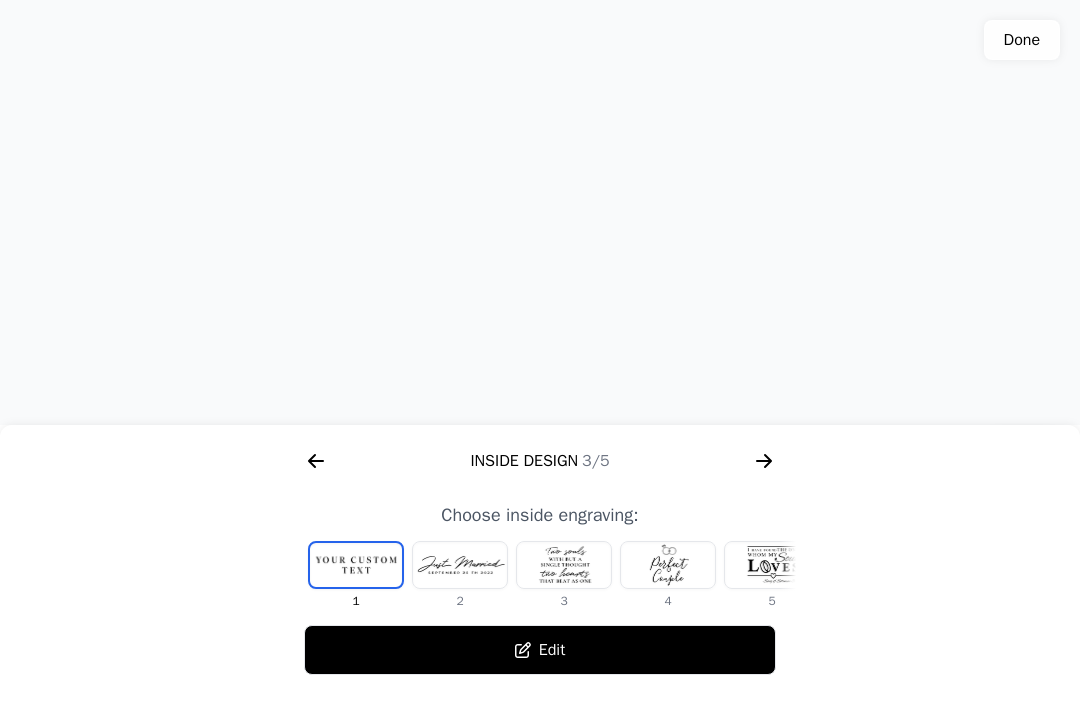 scroll, scrollTop: 255, scrollLeft: 0, axis: vertical 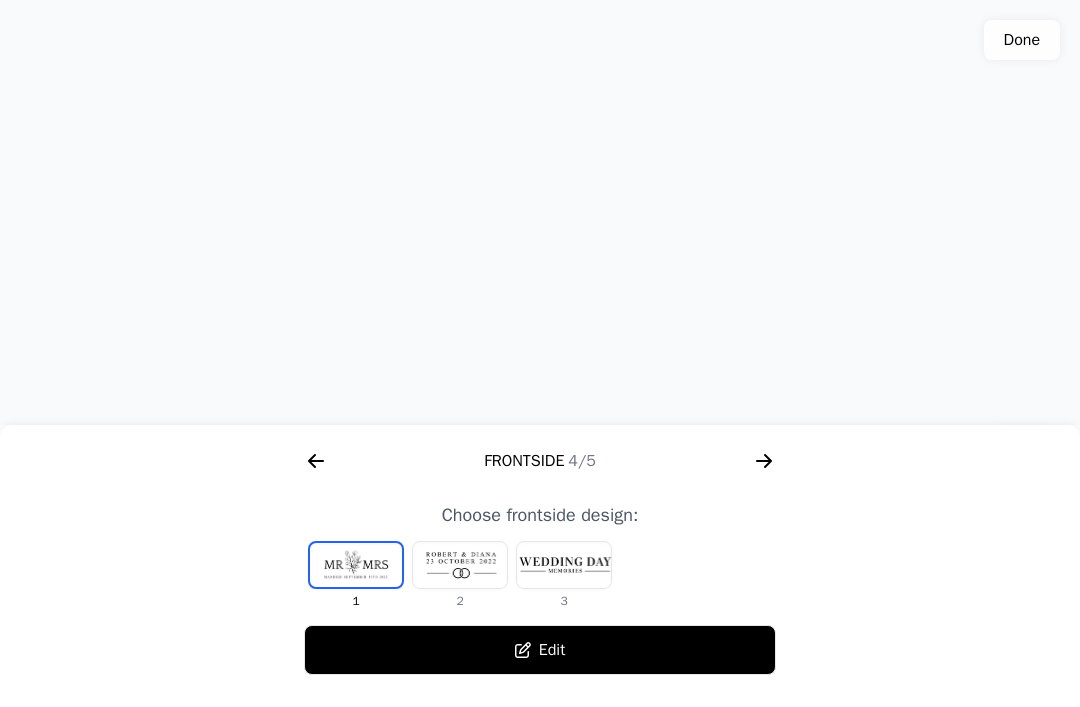 click 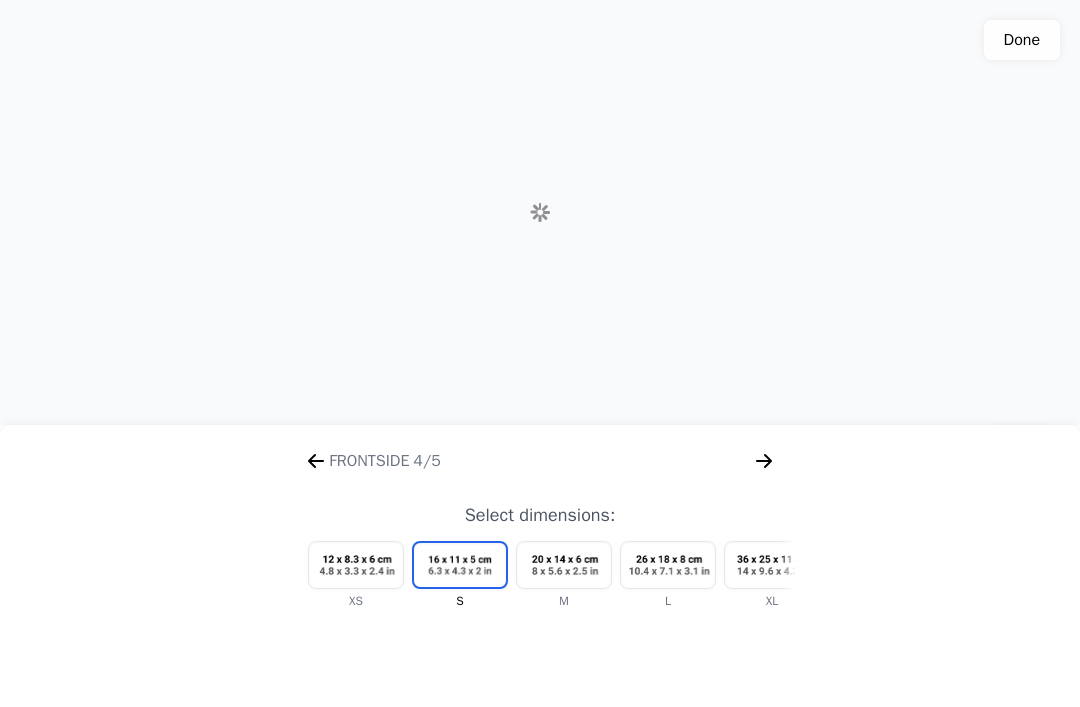 scroll, scrollTop: 0, scrollLeft: 2304, axis: horizontal 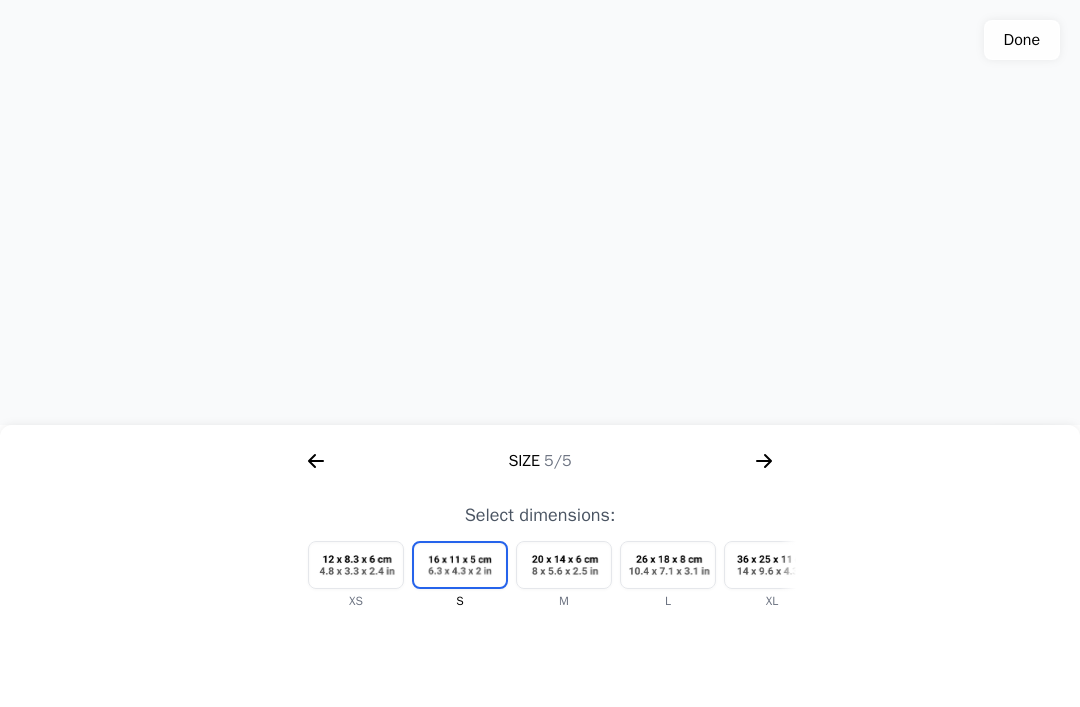 click 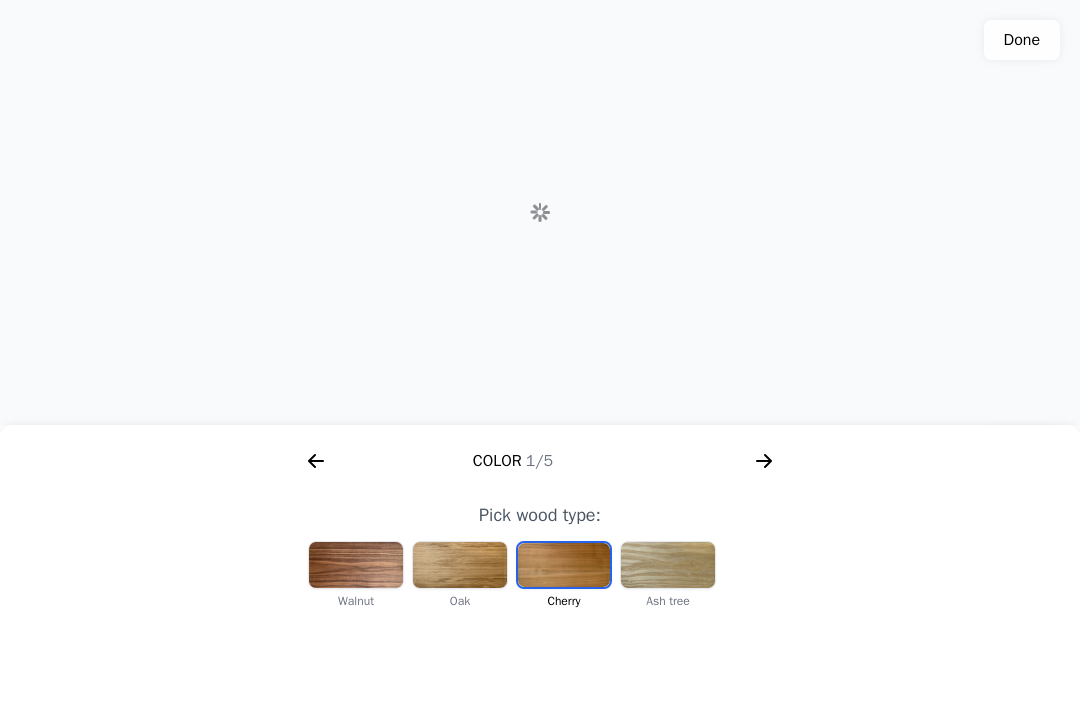 scroll, scrollTop: 0, scrollLeft: 256, axis: horizontal 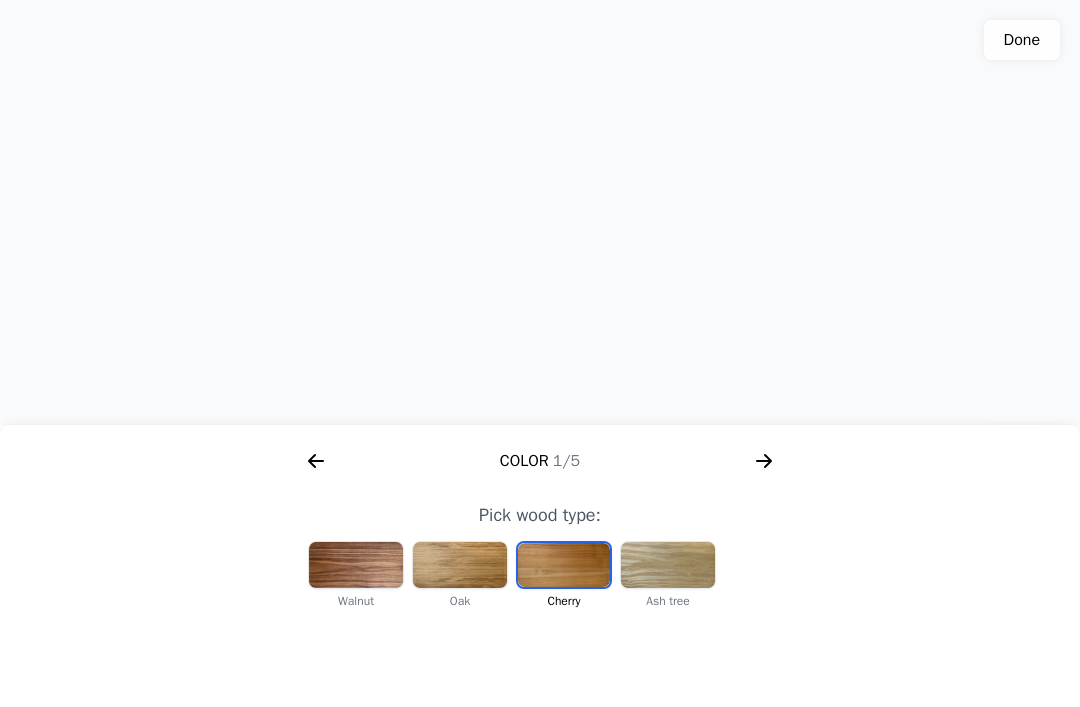 click 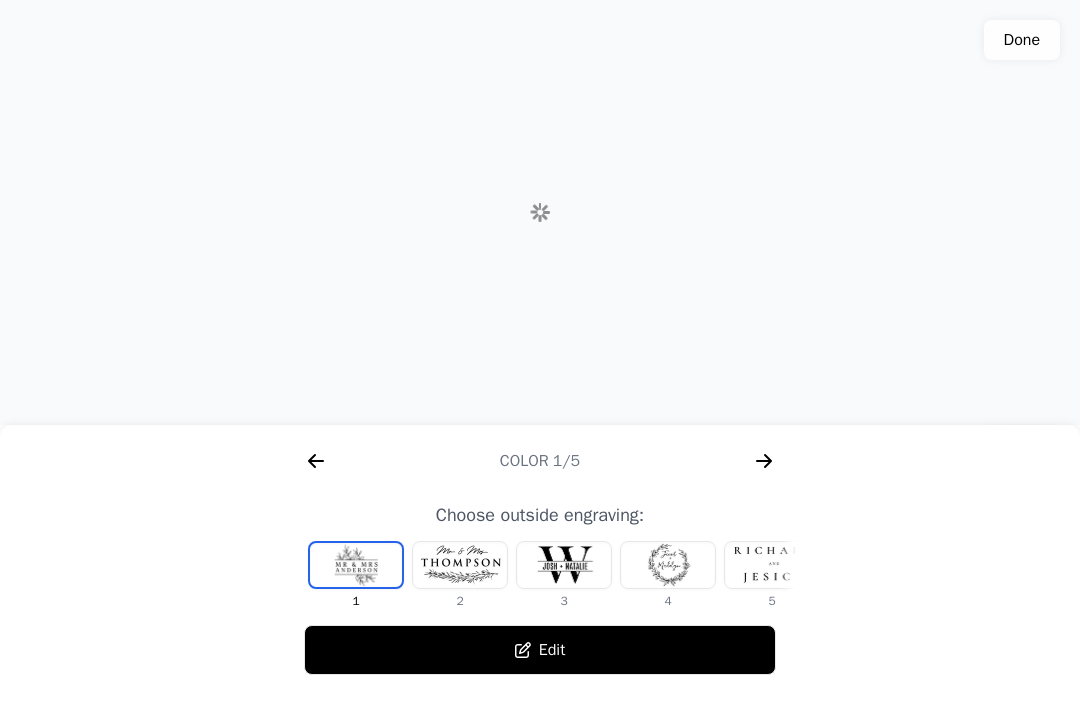 scroll, scrollTop: 0, scrollLeft: 768, axis: horizontal 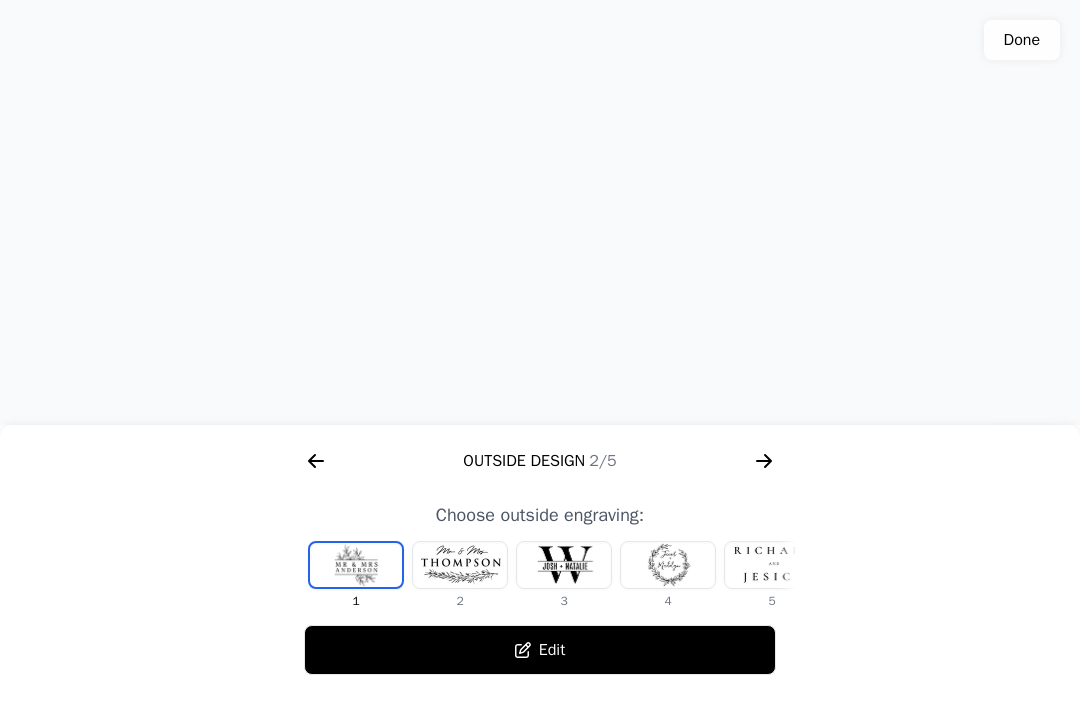 click 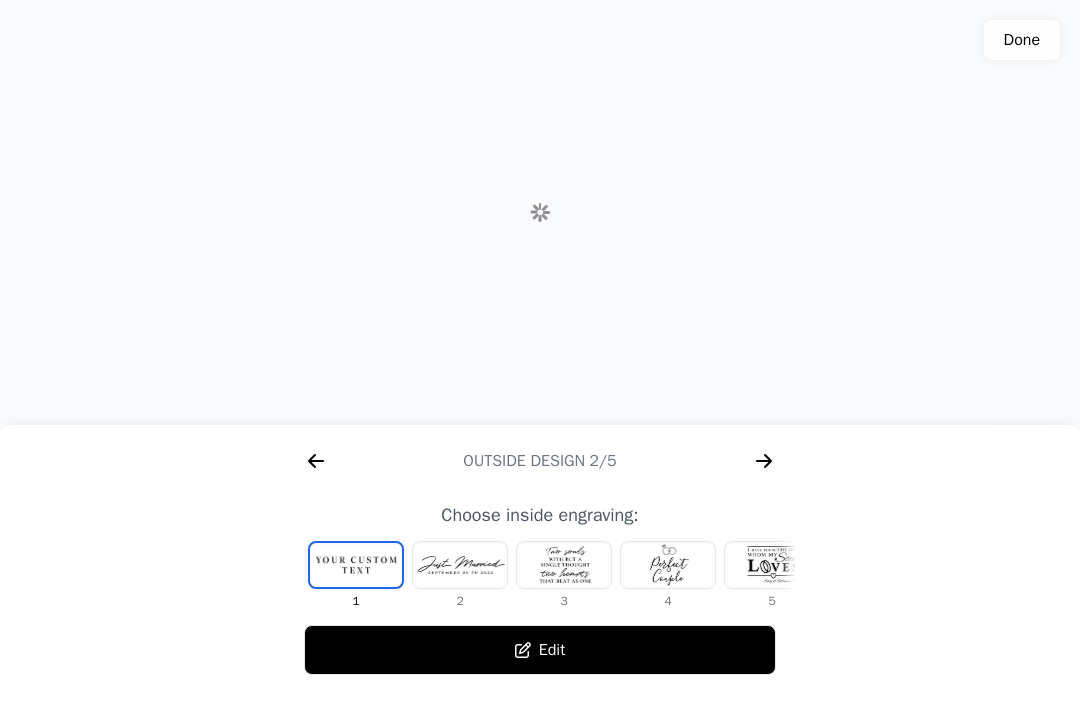 scroll, scrollTop: 0, scrollLeft: 1280, axis: horizontal 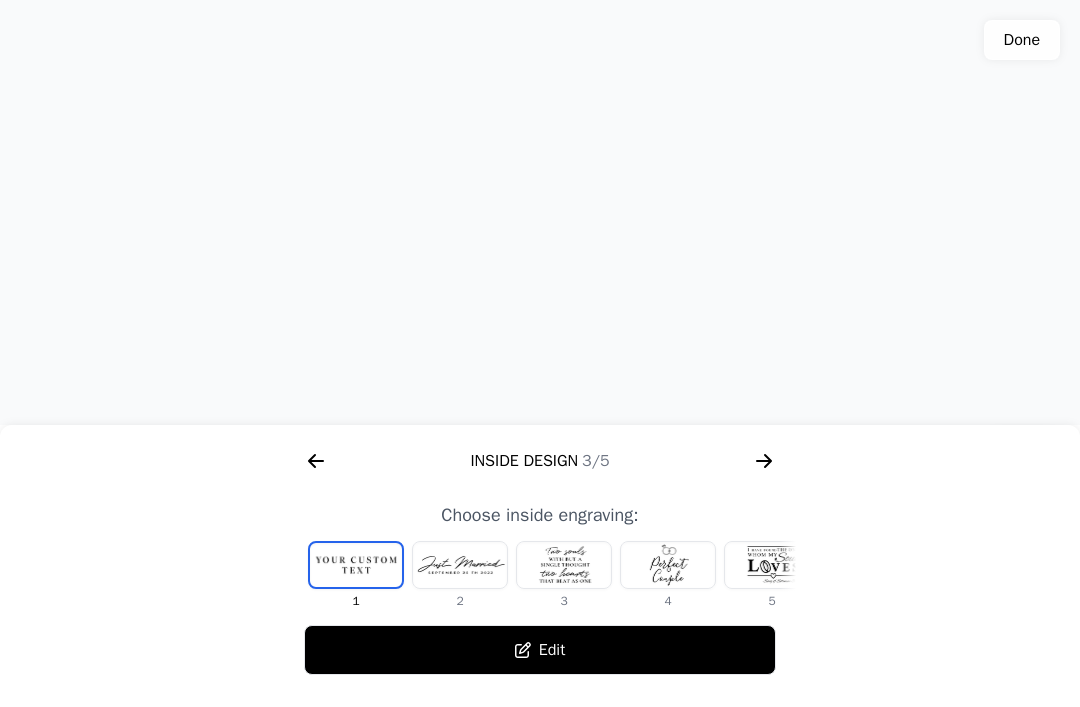 click 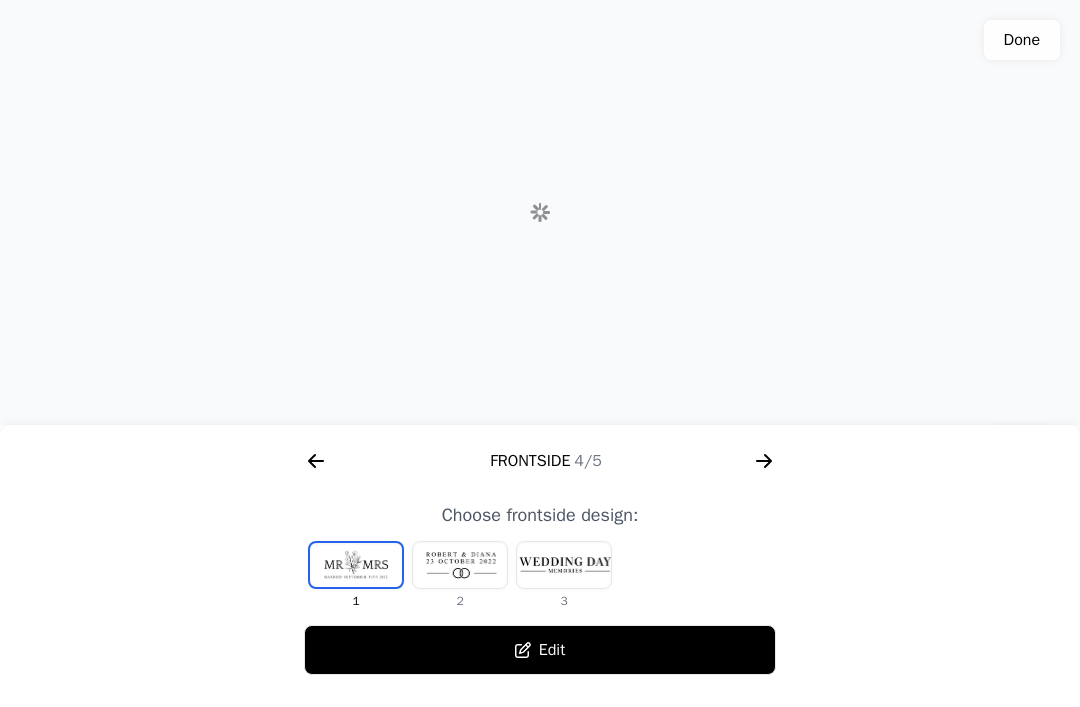 scroll, scrollTop: 0, scrollLeft: 1792, axis: horizontal 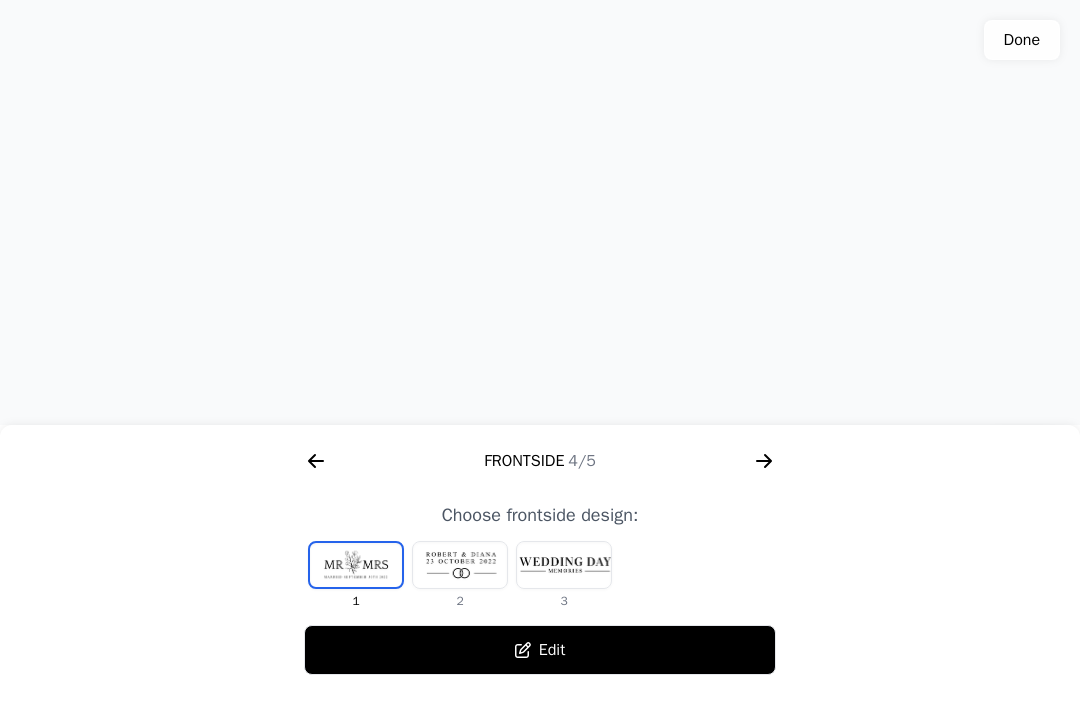 click 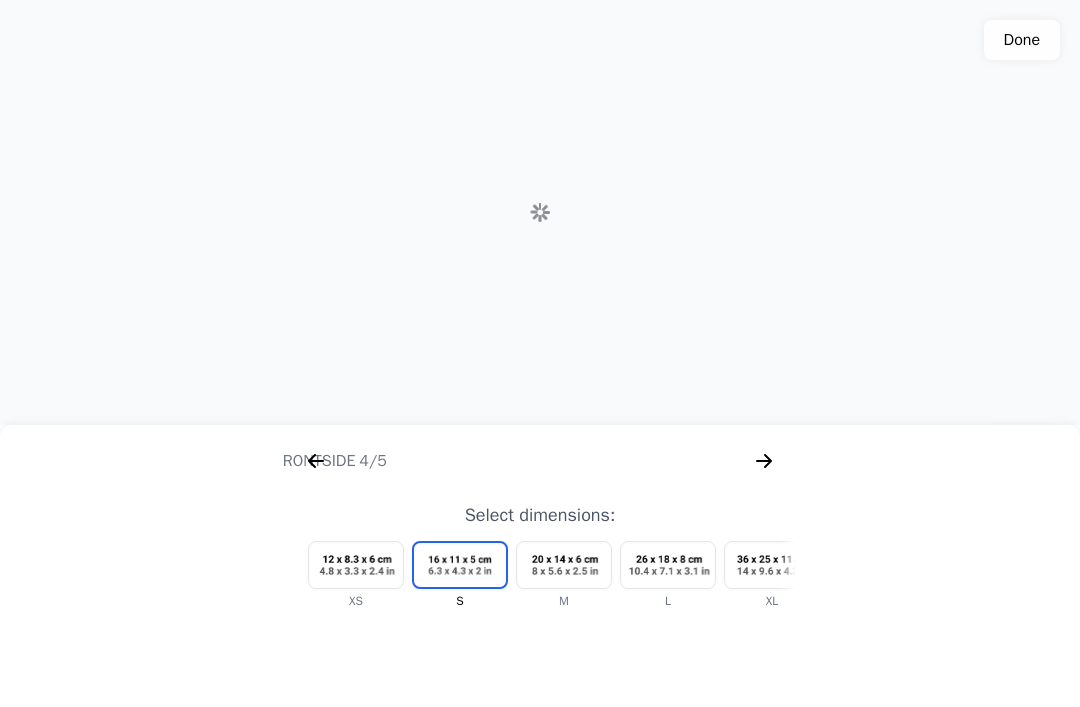 scroll, scrollTop: 0, scrollLeft: 2304, axis: horizontal 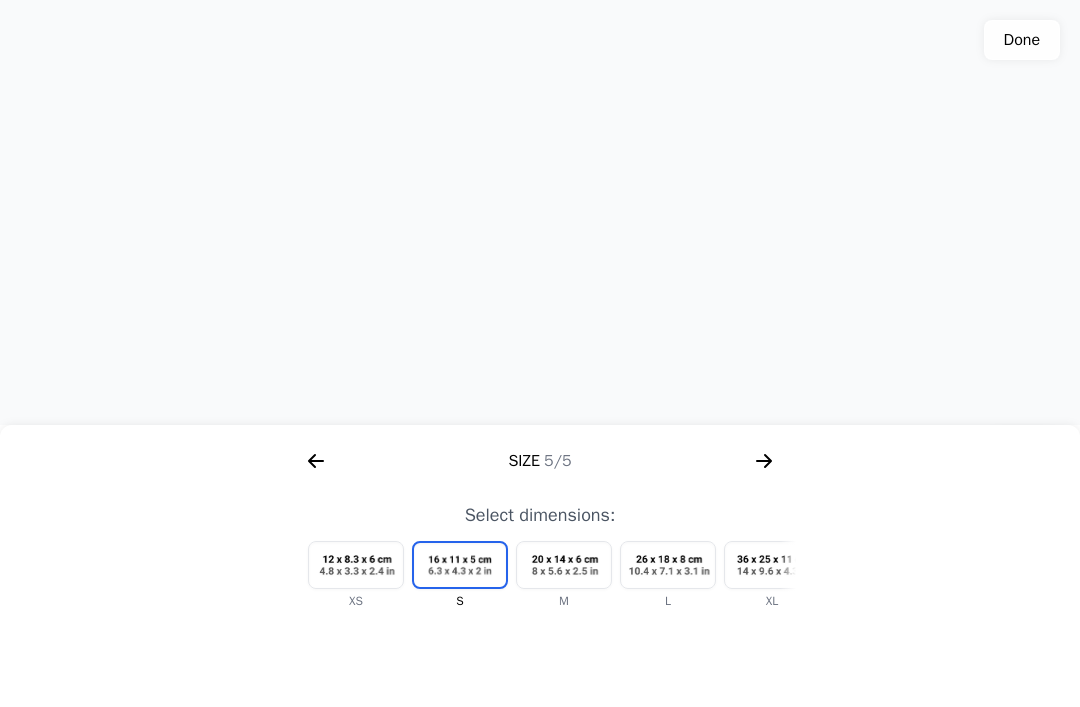 click 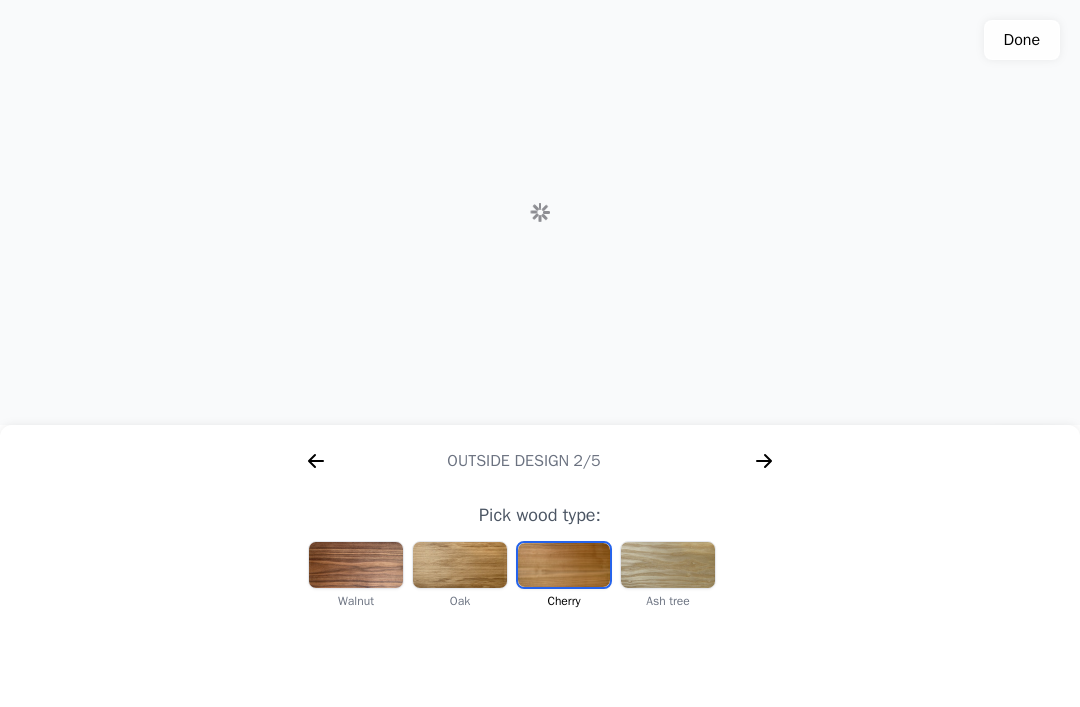 scroll, scrollTop: 0, scrollLeft: 256, axis: horizontal 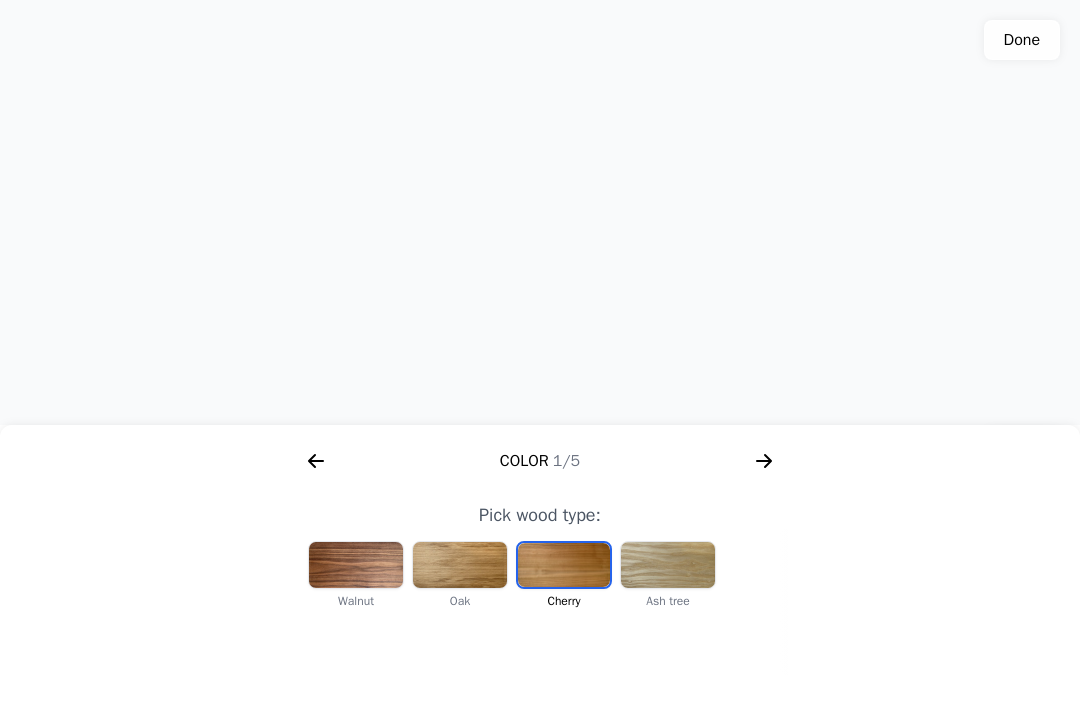 click 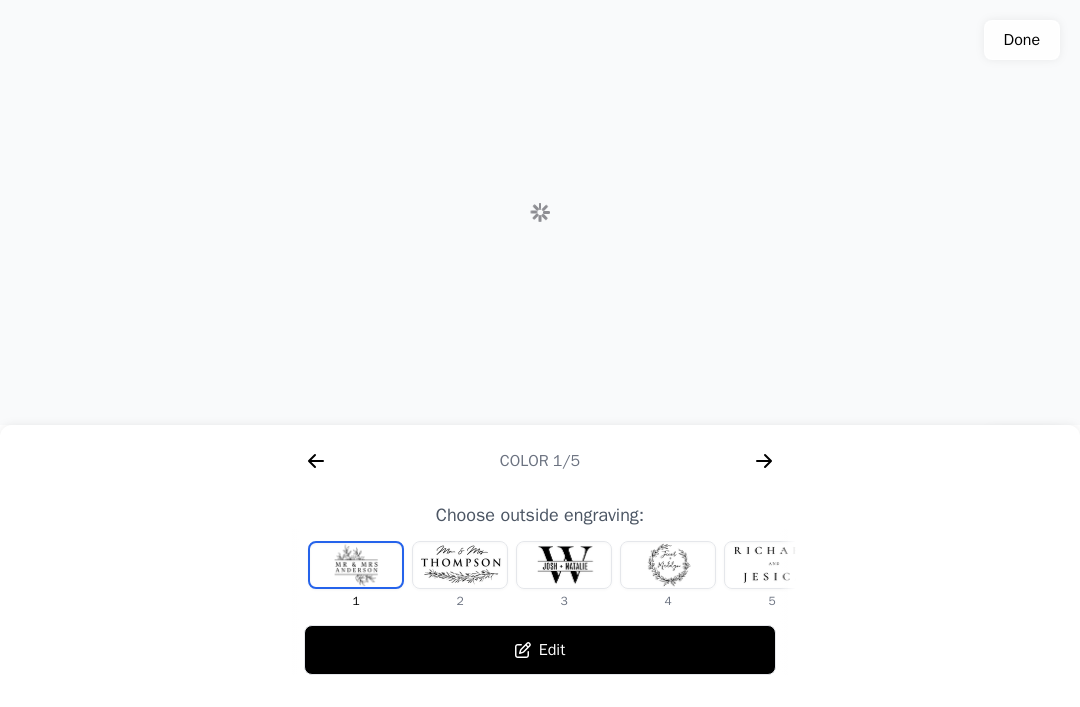 scroll, scrollTop: 0, scrollLeft: 768, axis: horizontal 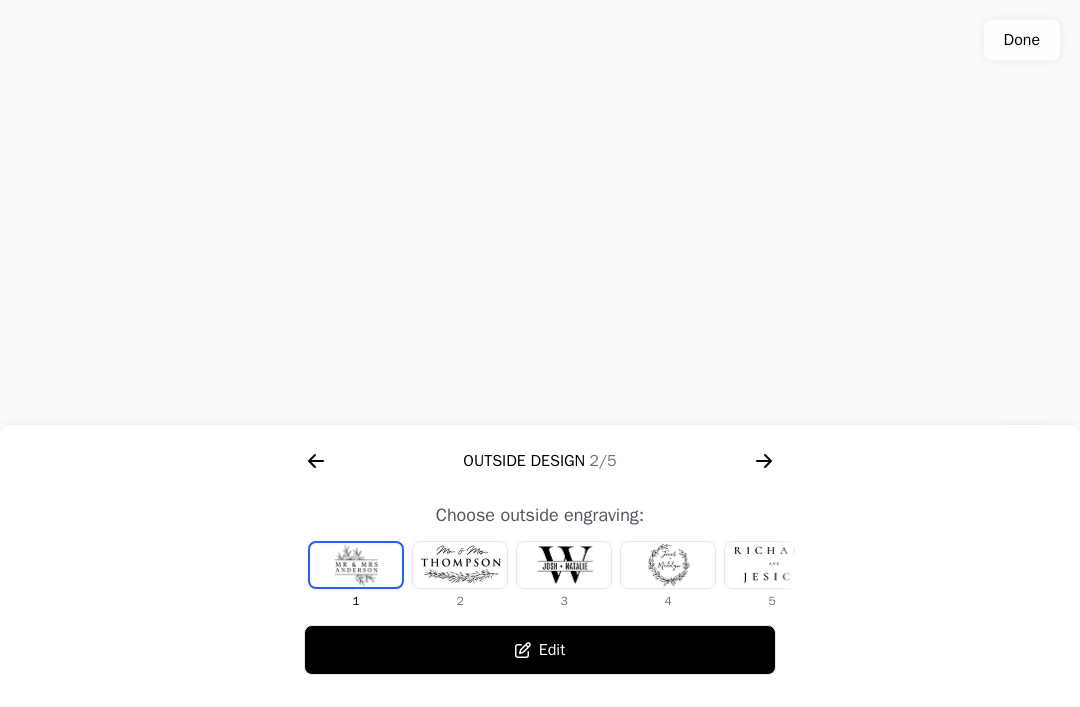 click on "Done" 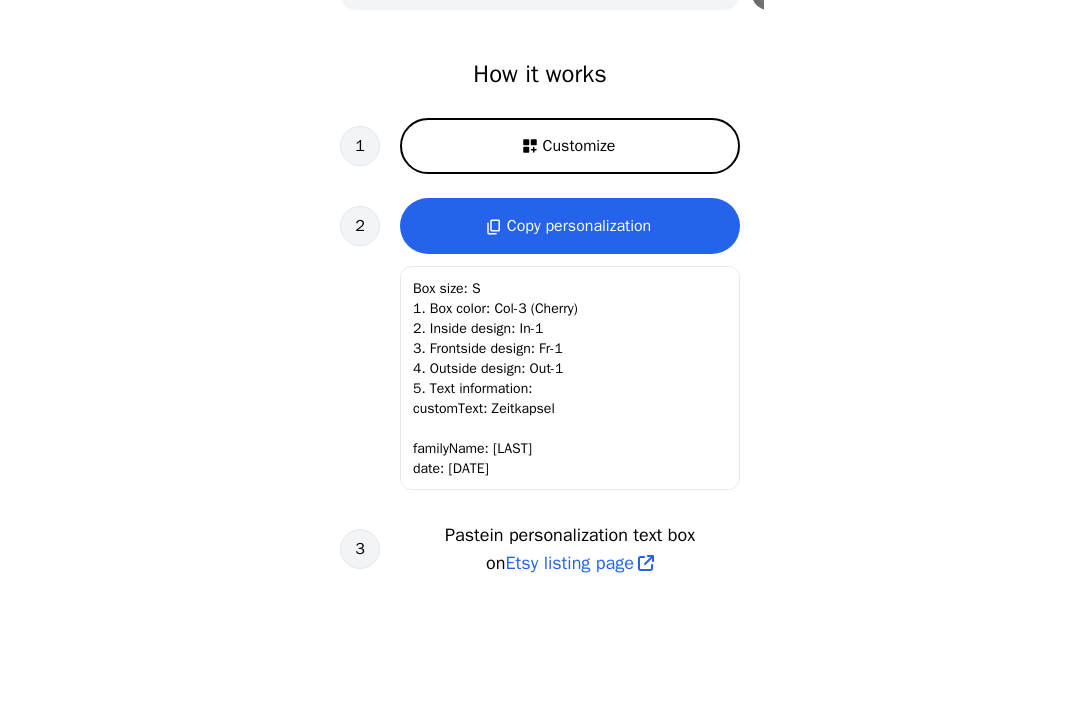 scroll, scrollTop: 667, scrollLeft: 0, axis: vertical 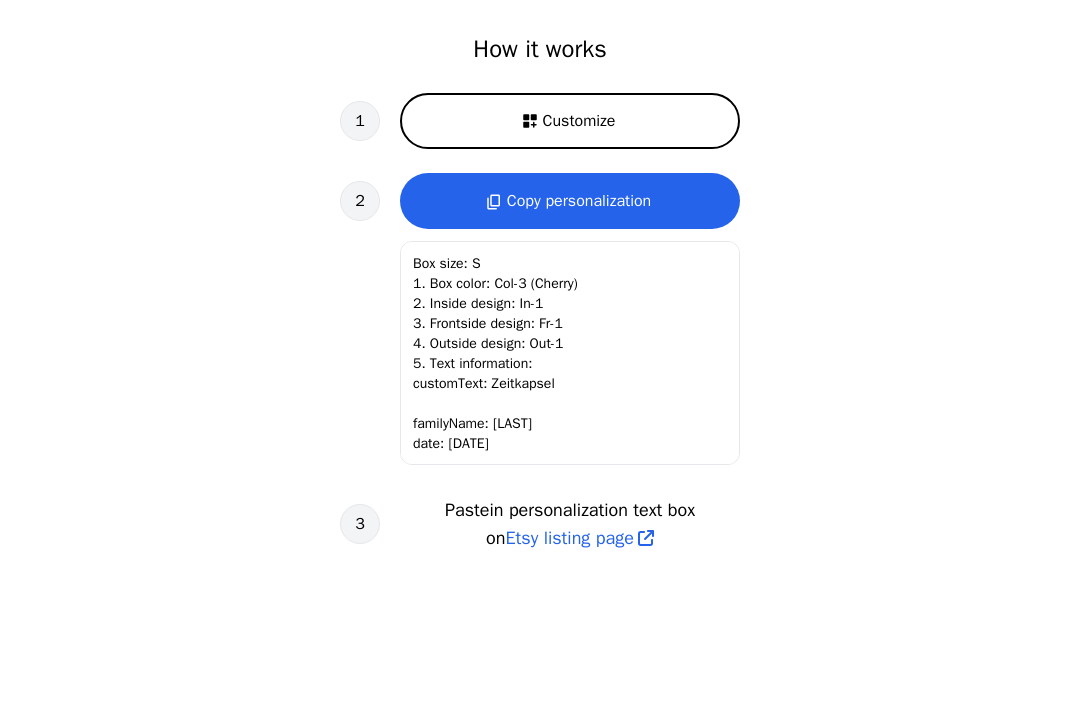 click on "Etsy listing page" at bounding box center [570, 538] 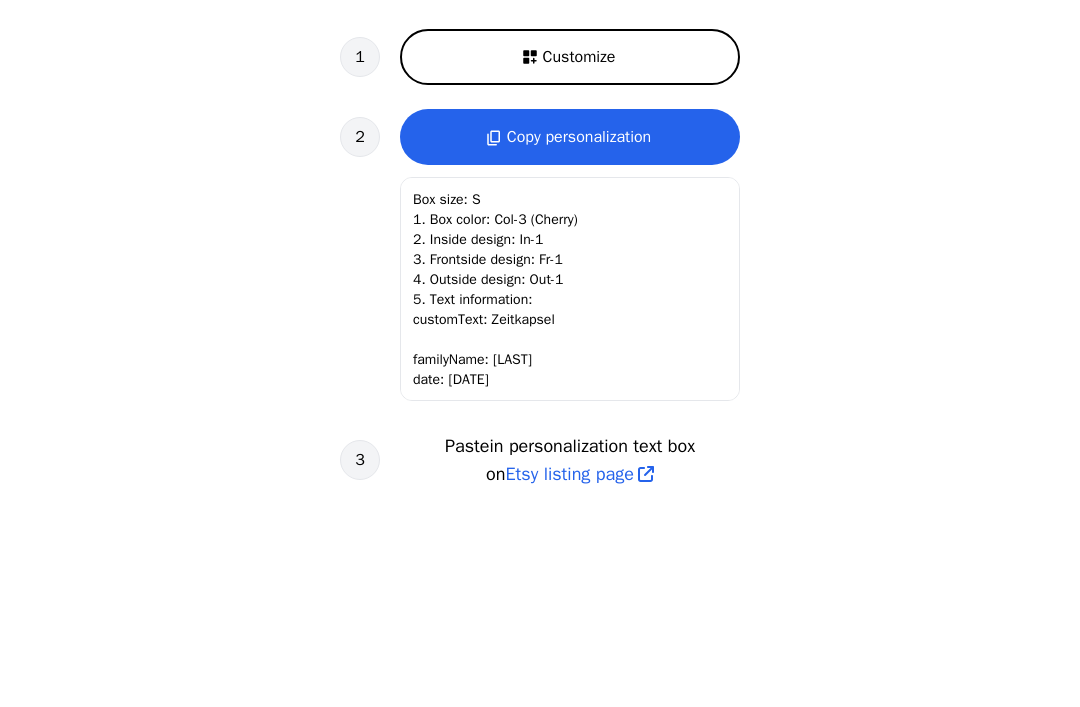 click on "Copy personalization" at bounding box center [579, 201] 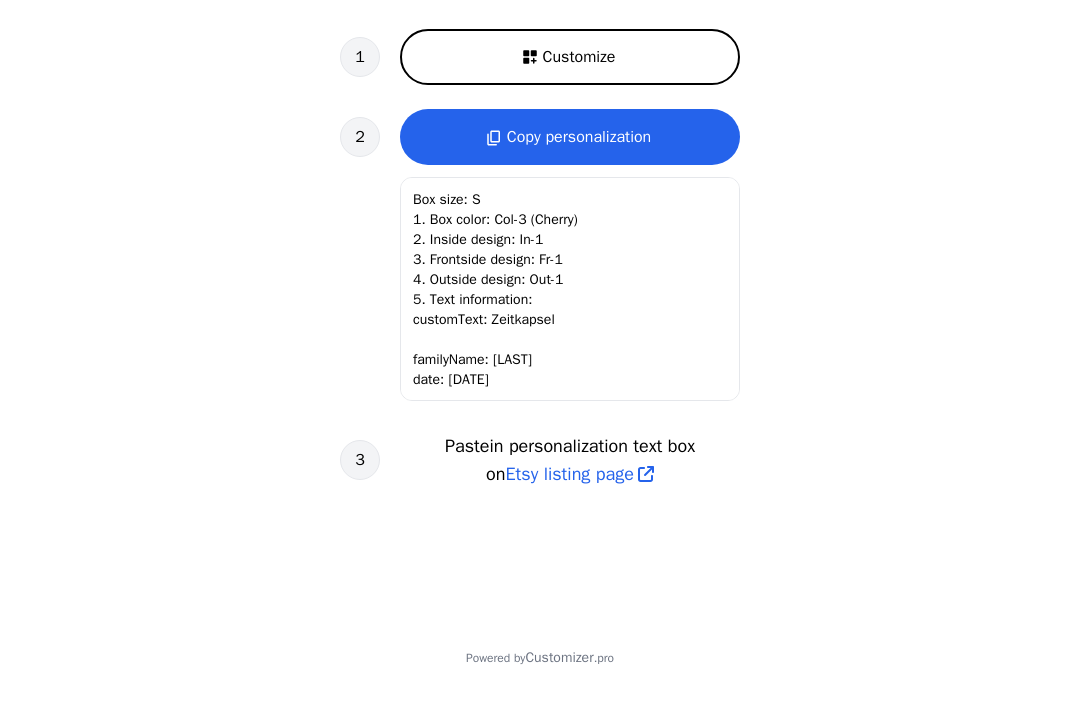 click on "Etsy listing page" at bounding box center (570, 474) 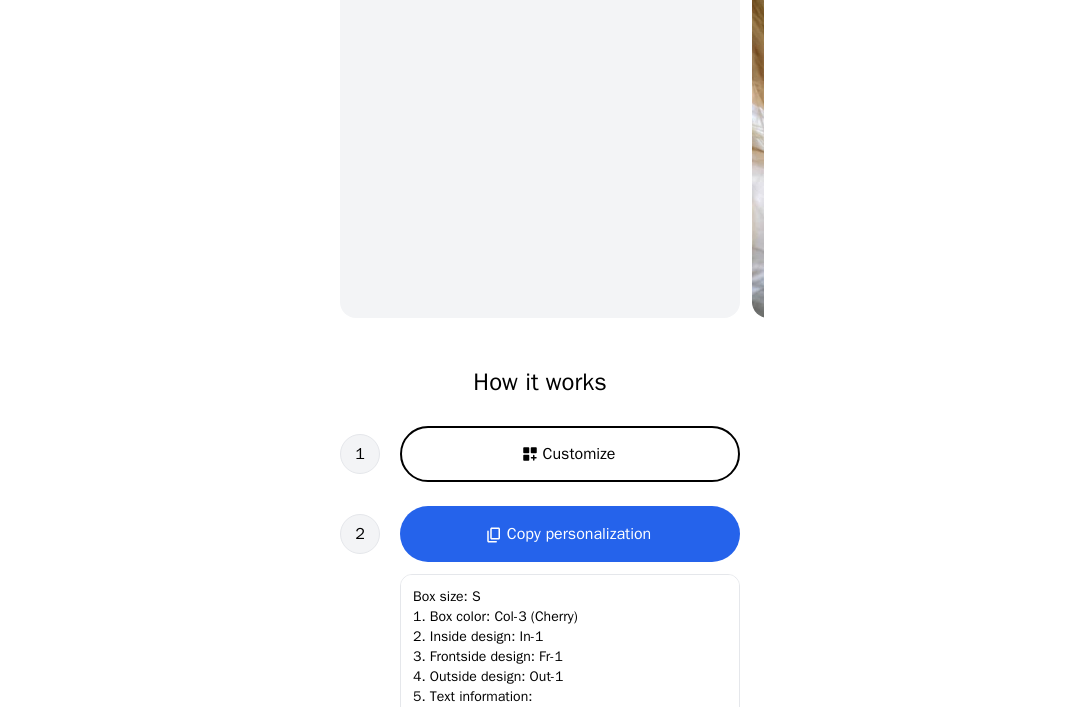 scroll, scrollTop: 332, scrollLeft: 0, axis: vertical 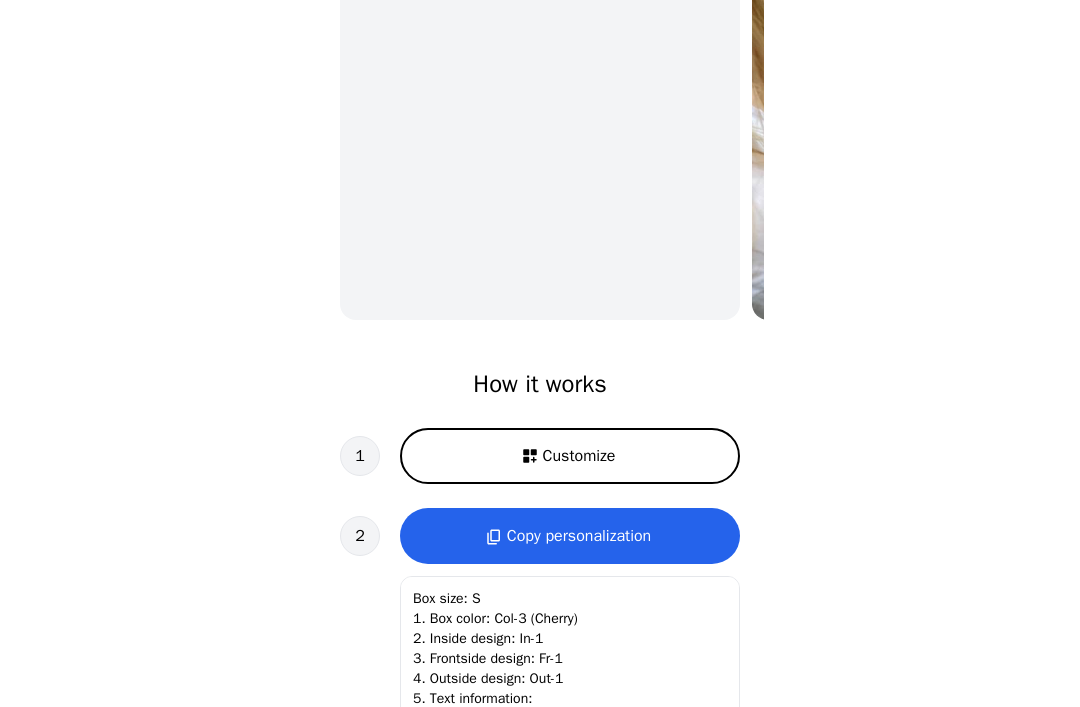 click on "Customize" at bounding box center (570, 456) 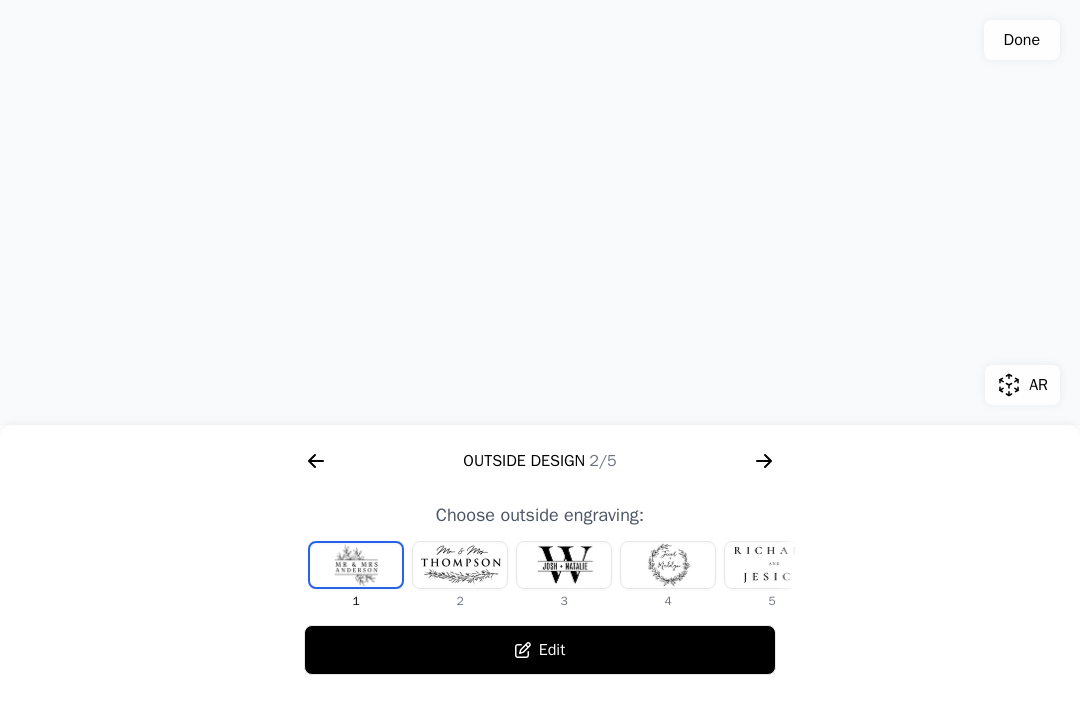 click 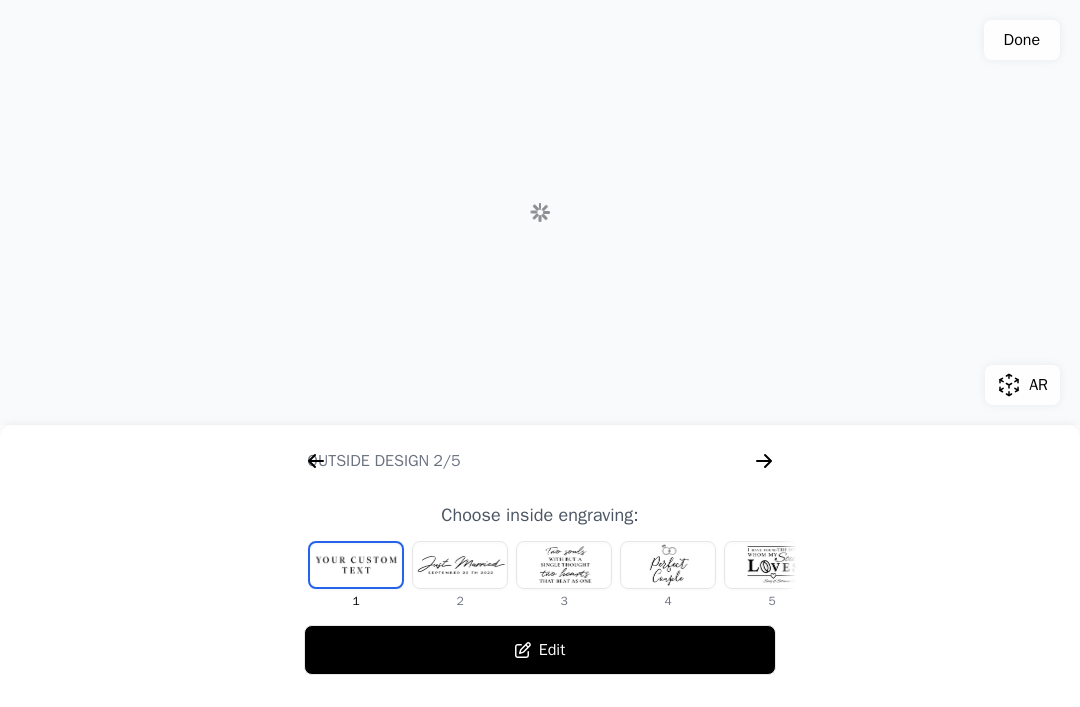 scroll, scrollTop: 0, scrollLeft: 1280, axis: horizontal 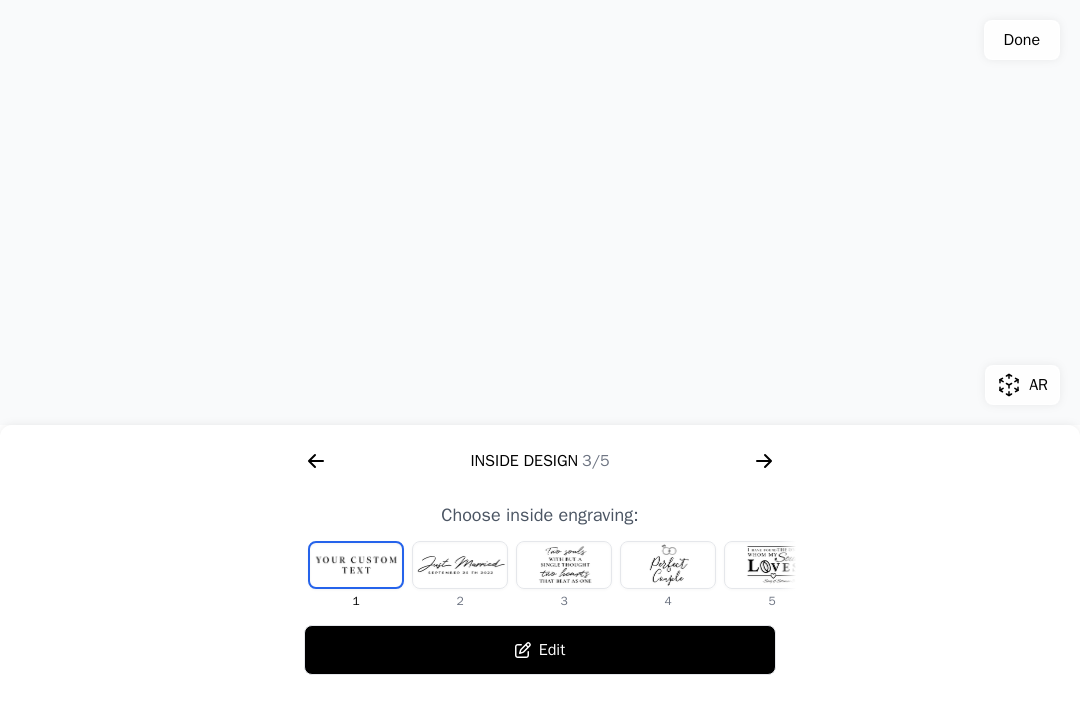 click 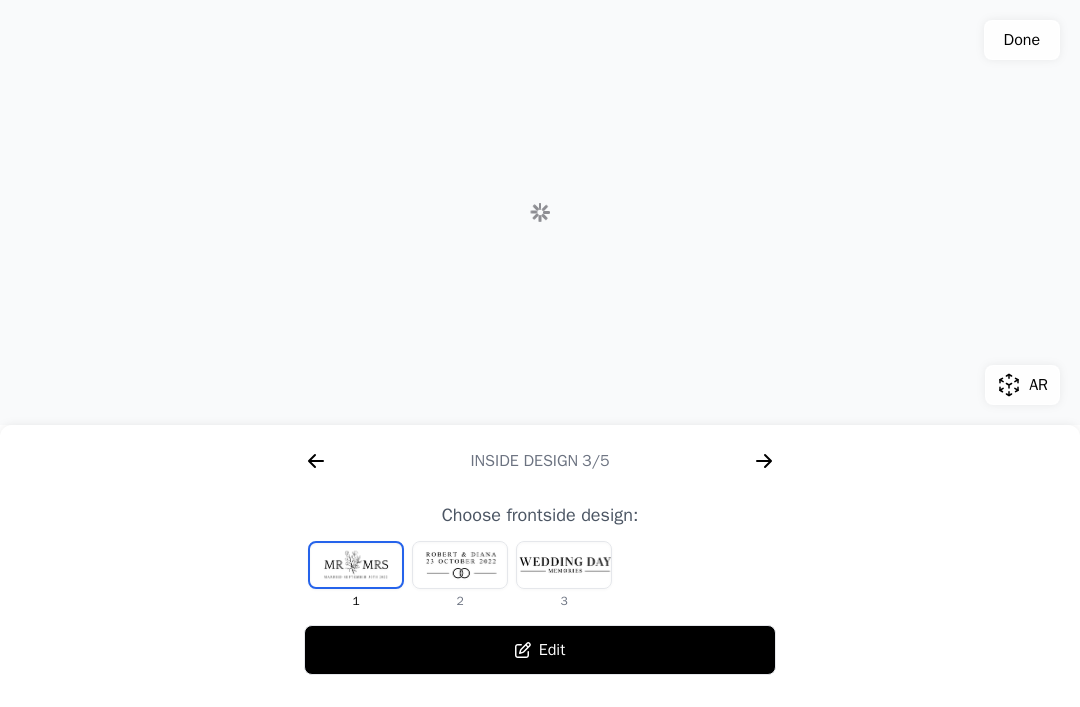 scroll, scrollTop: 0, scrollLeft: 1792, axis: horizontal 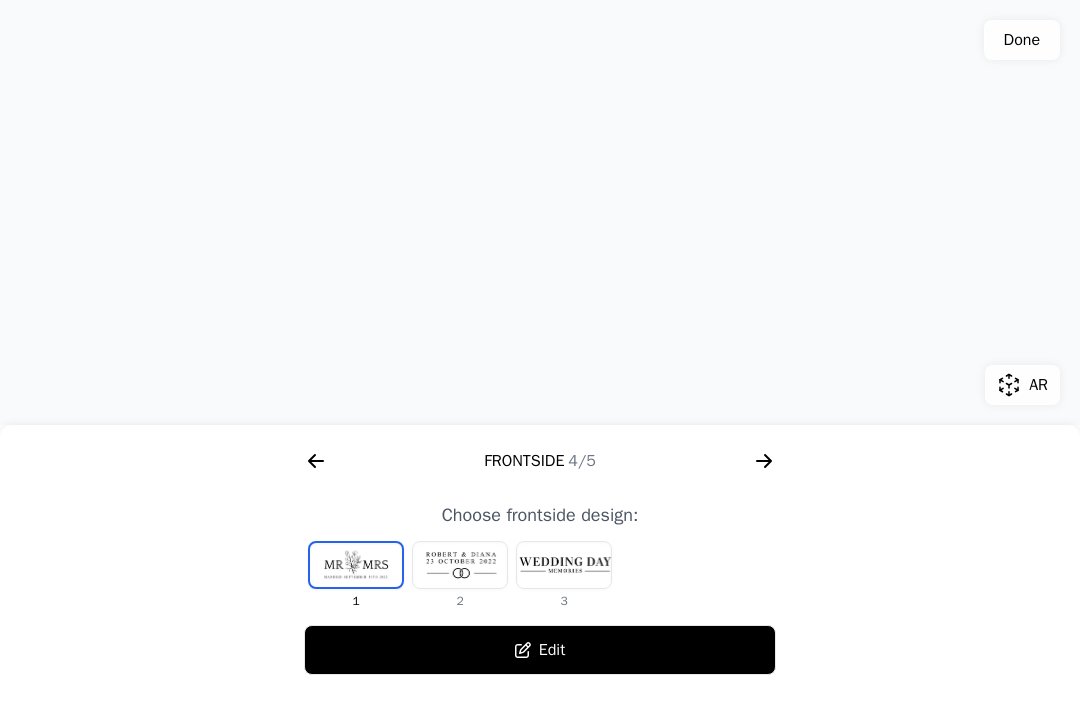 click 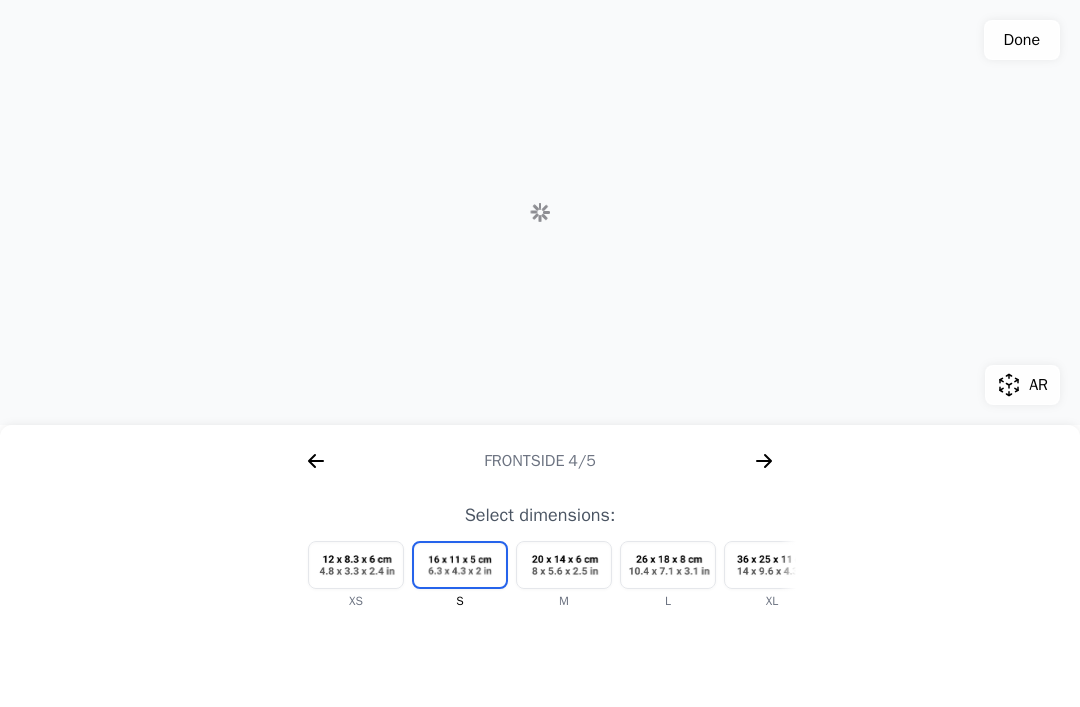 scroll, scrollTop: 0, scrollLeft: 2304, axis: horizontal 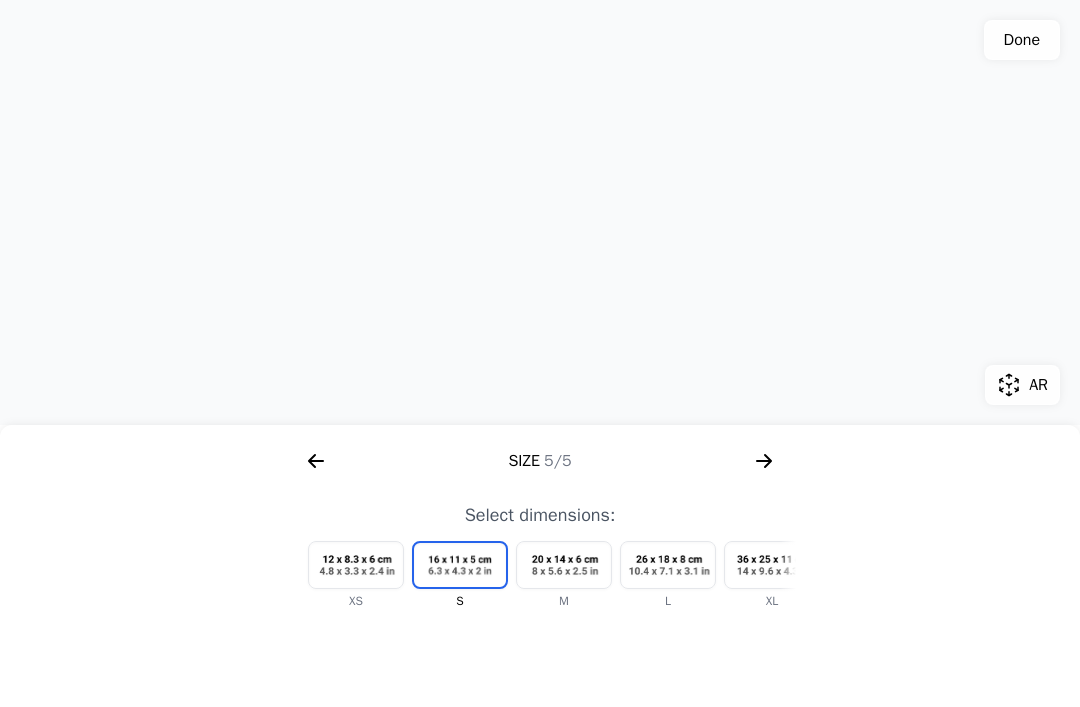 click 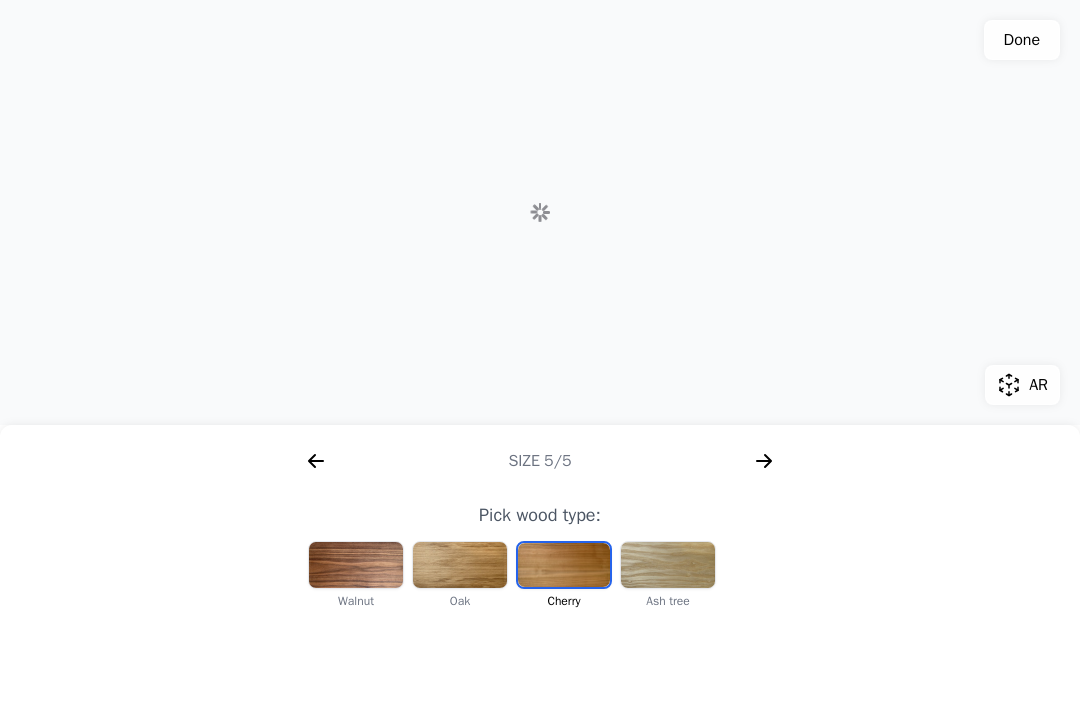 scroll, scrollTop: 0, scrollLeft: 256, axis: horizontal 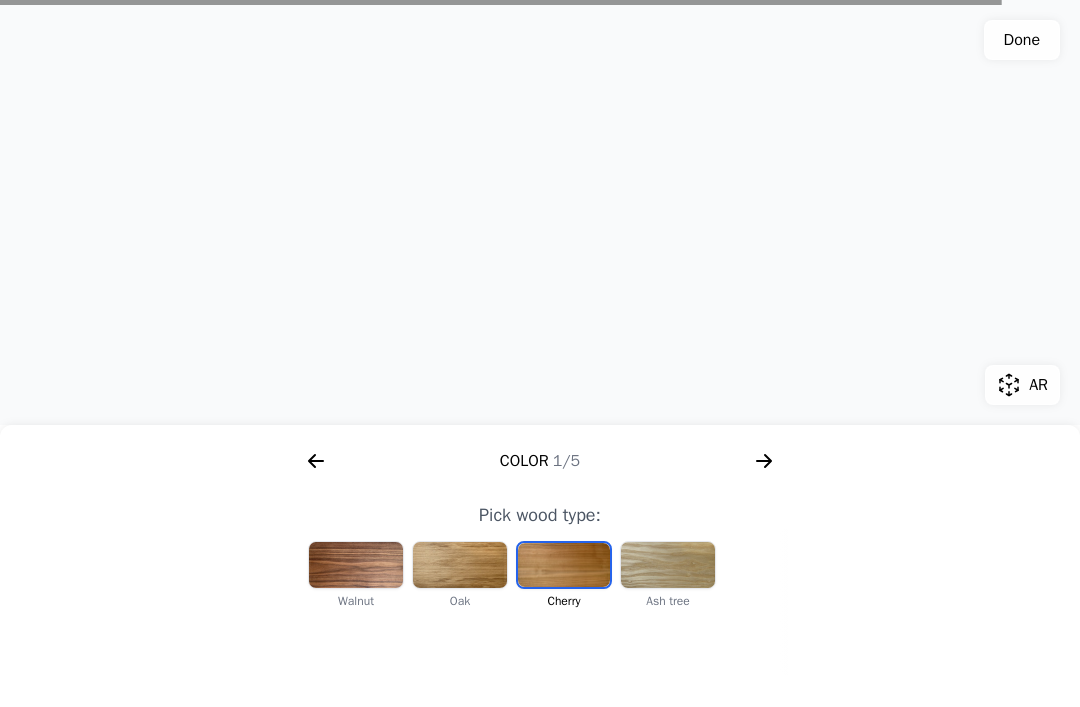 click at bounding box center [356, 565] 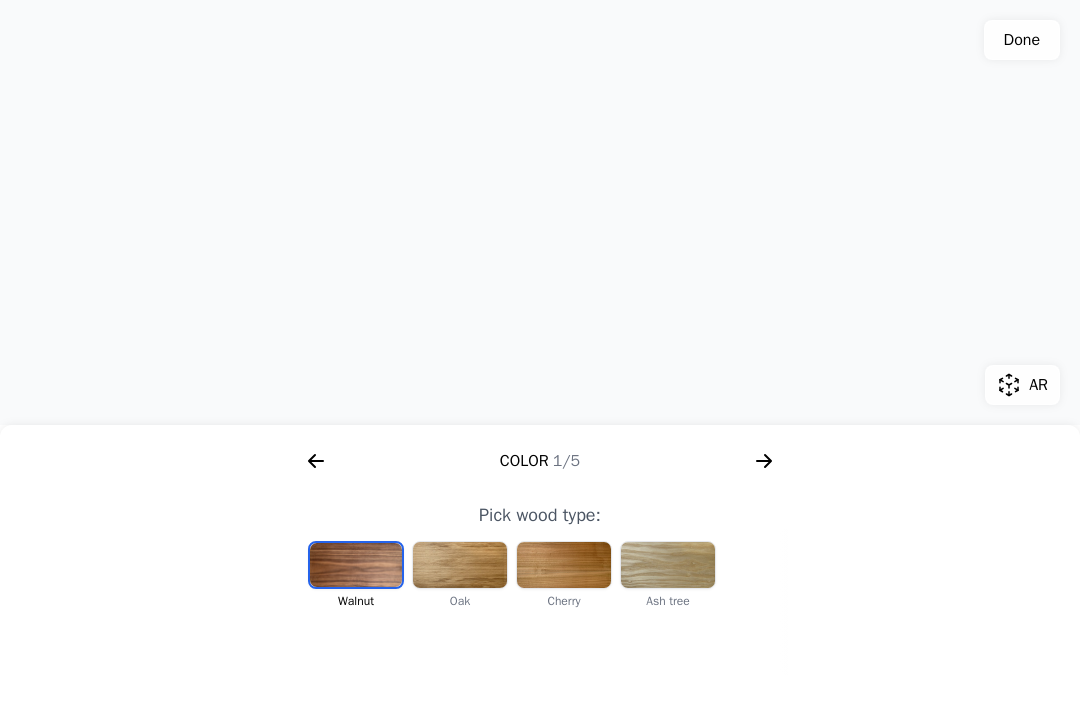 click at bounding box center [460, 565] 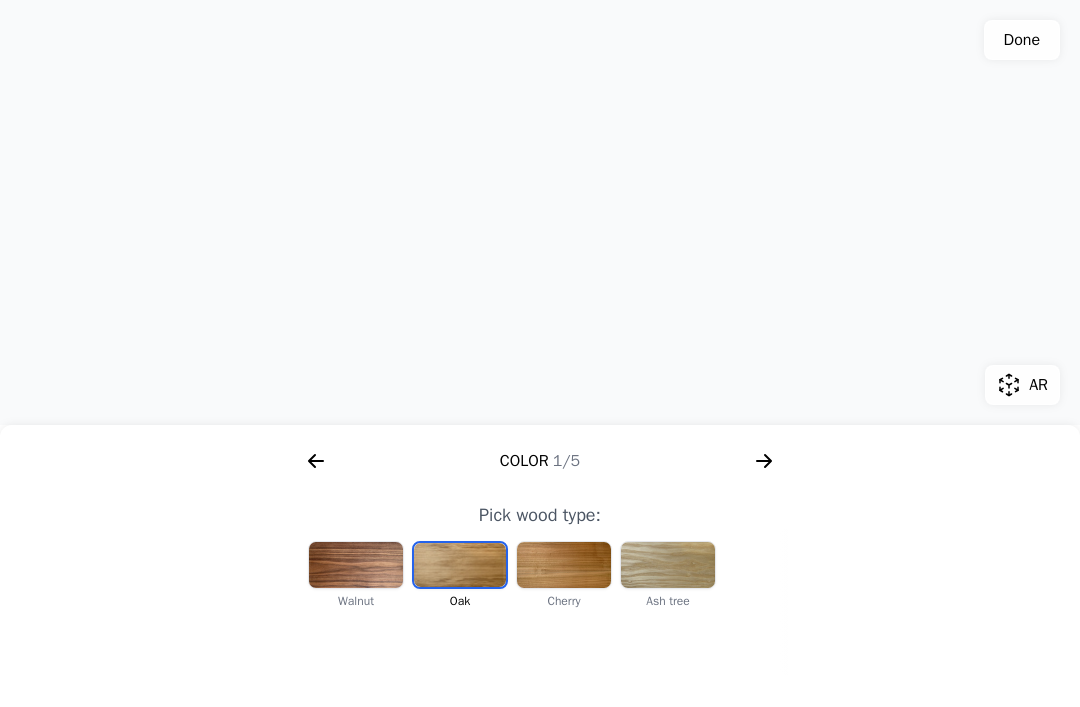 click at bounding box center [356, 565] 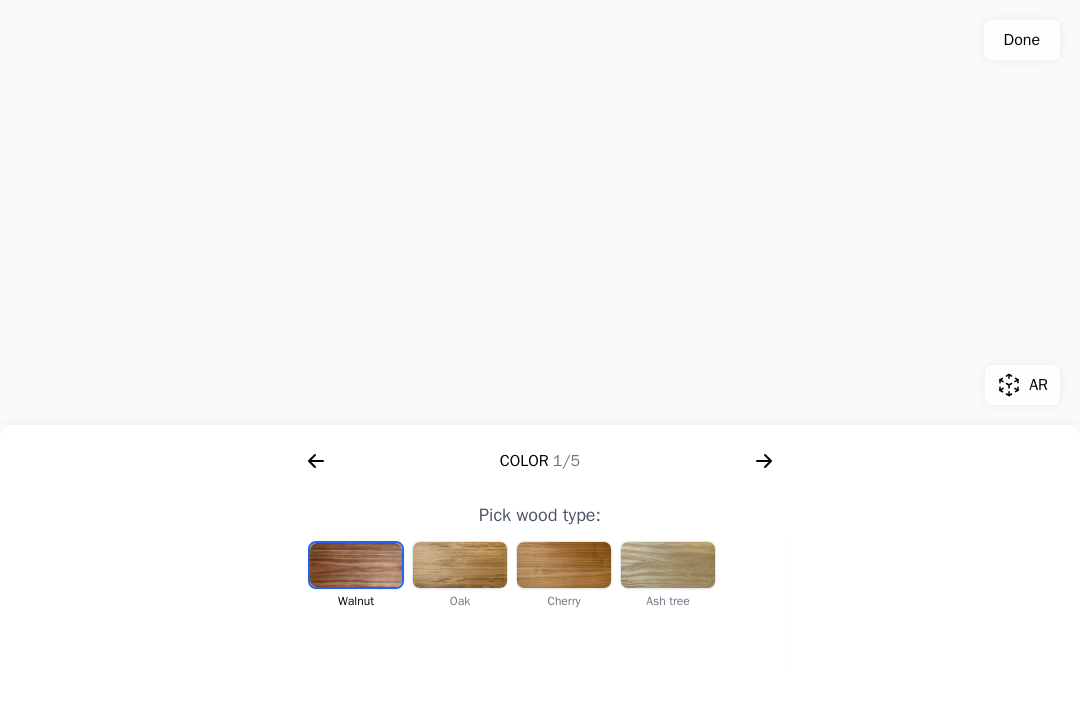 click at bounding box center [460, 565] 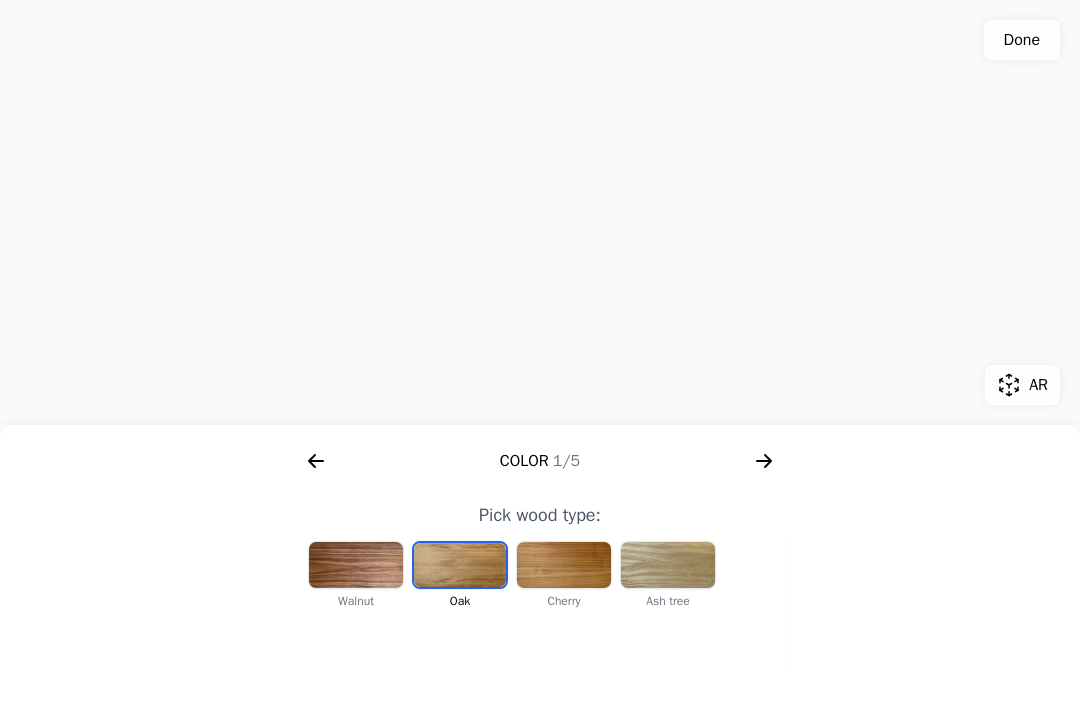 click at bounding box center (564, 565) 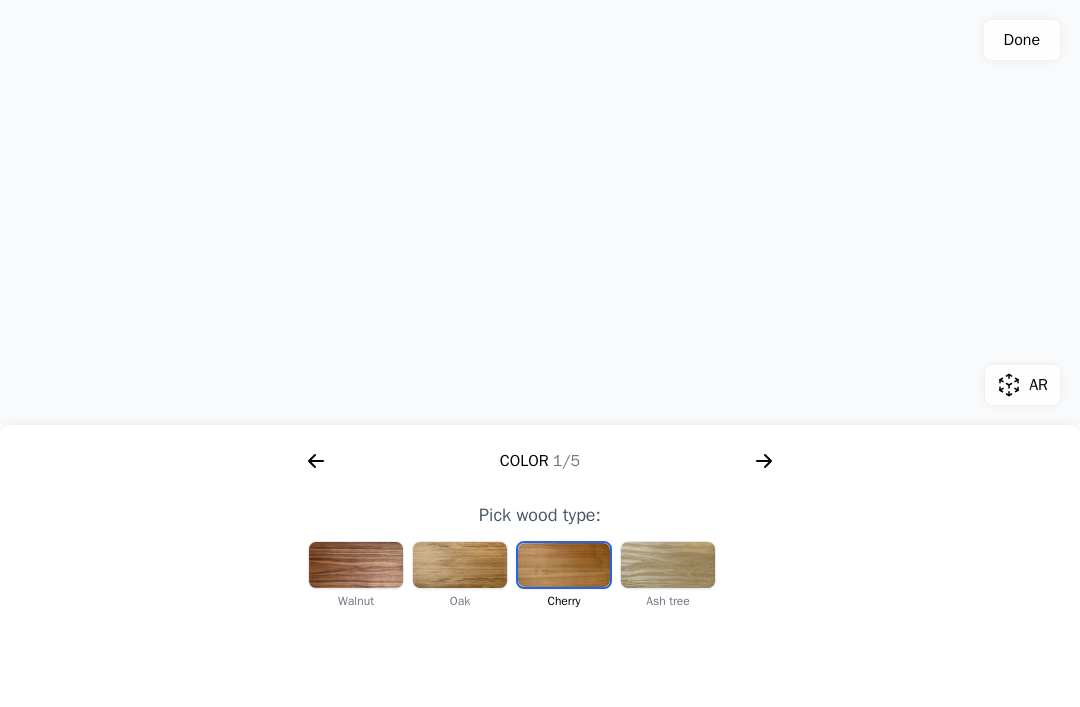 click at bounding box center [460, 565] 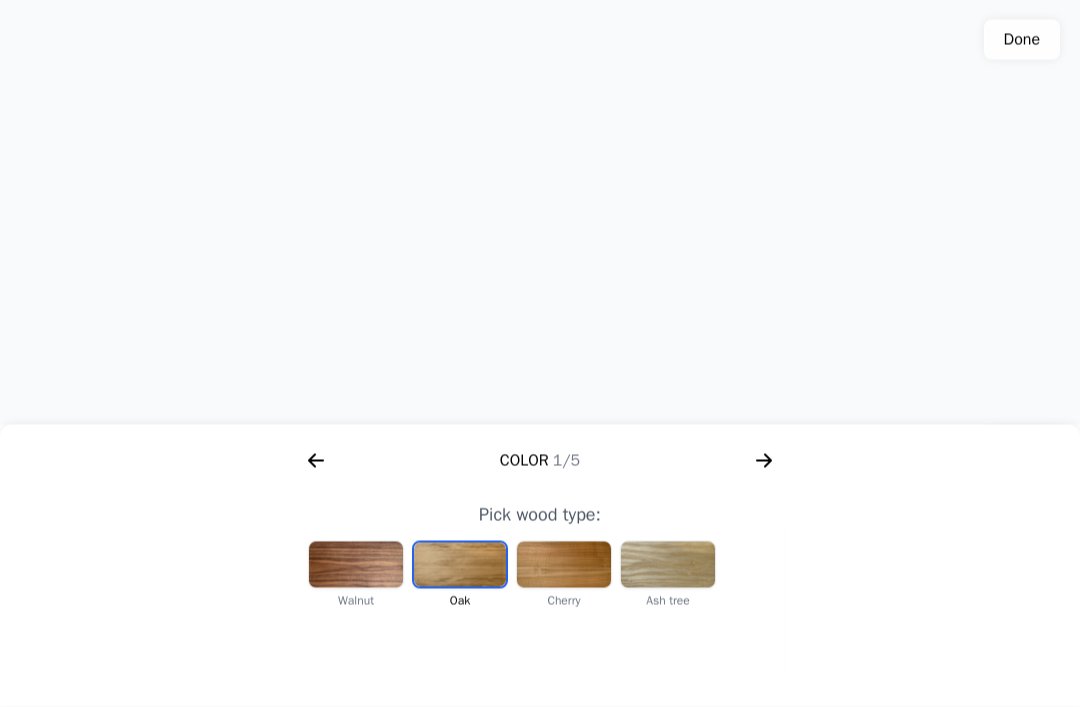 scroll, scrollTop: 452, scrollLeft: 0, axis: vertical 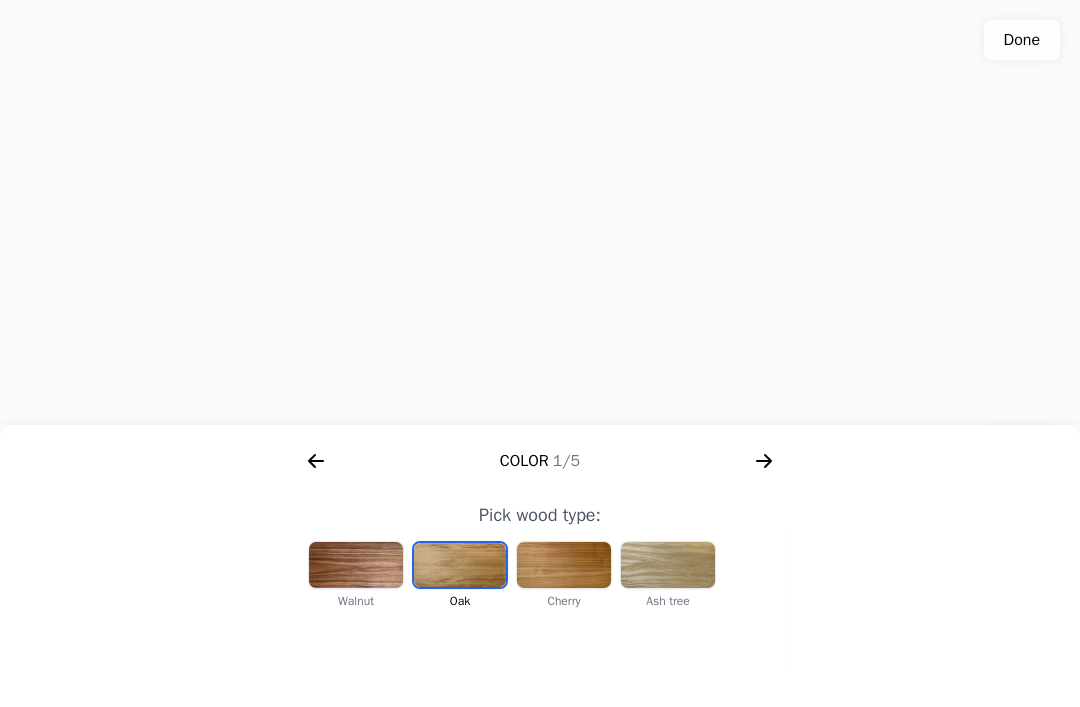click 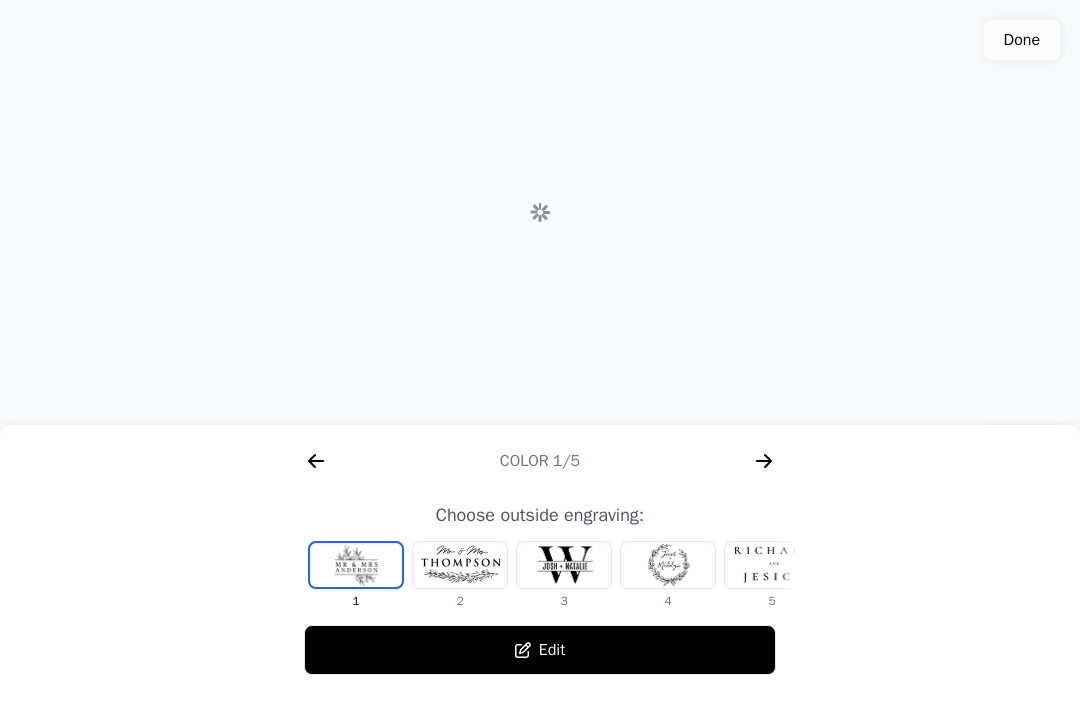 scroll, scrollTop: 0, scrollLeft: 768, axis: horizontal 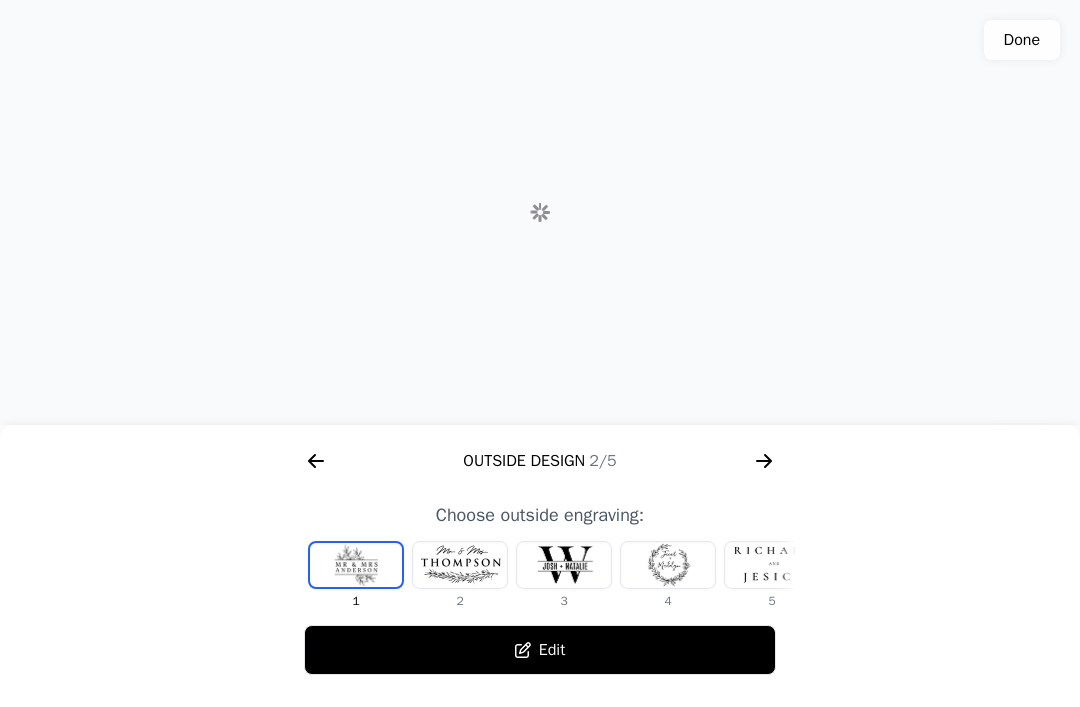 click 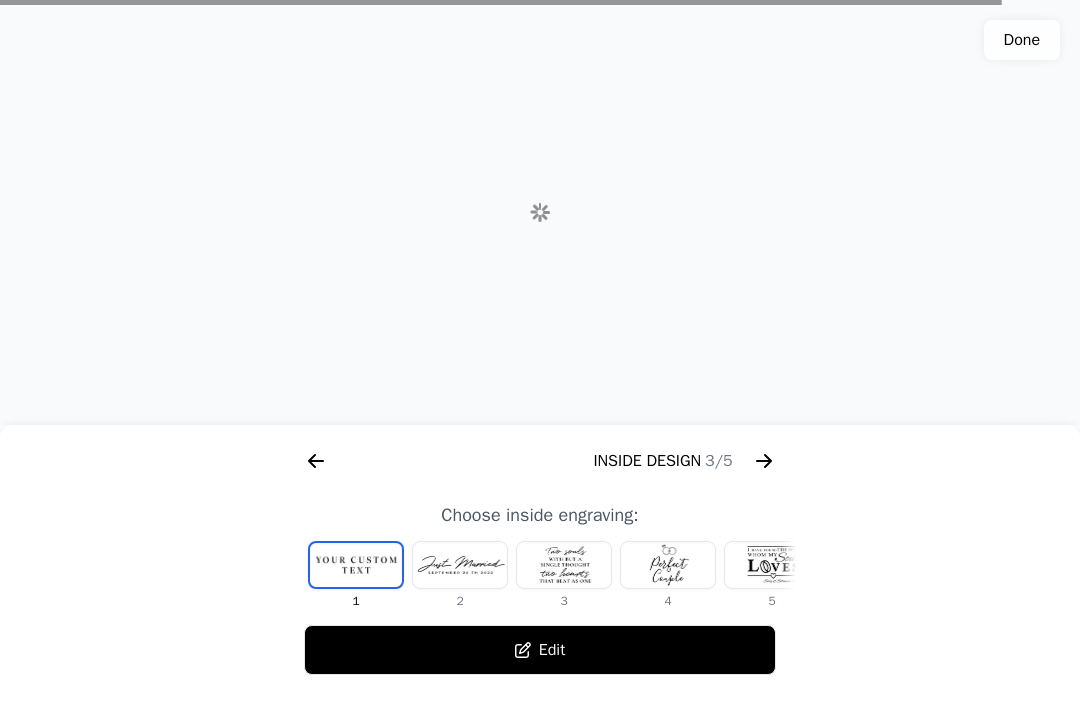 scroll, scrollTop: 0, scrollLeft: 1280, axis: horizontal 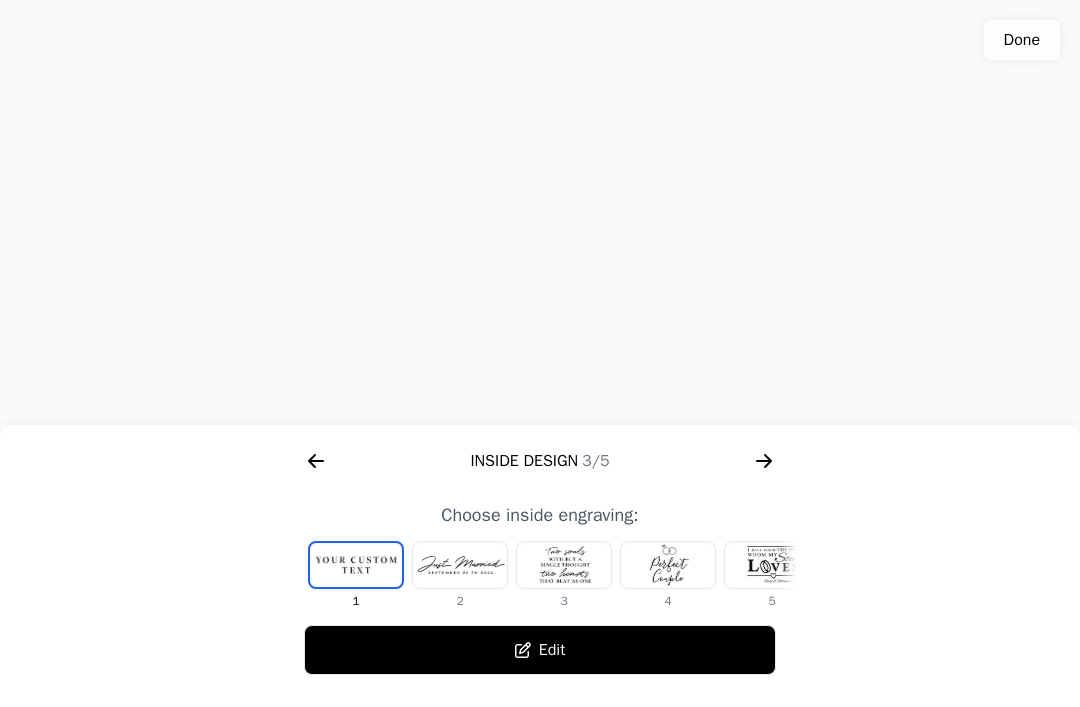 click 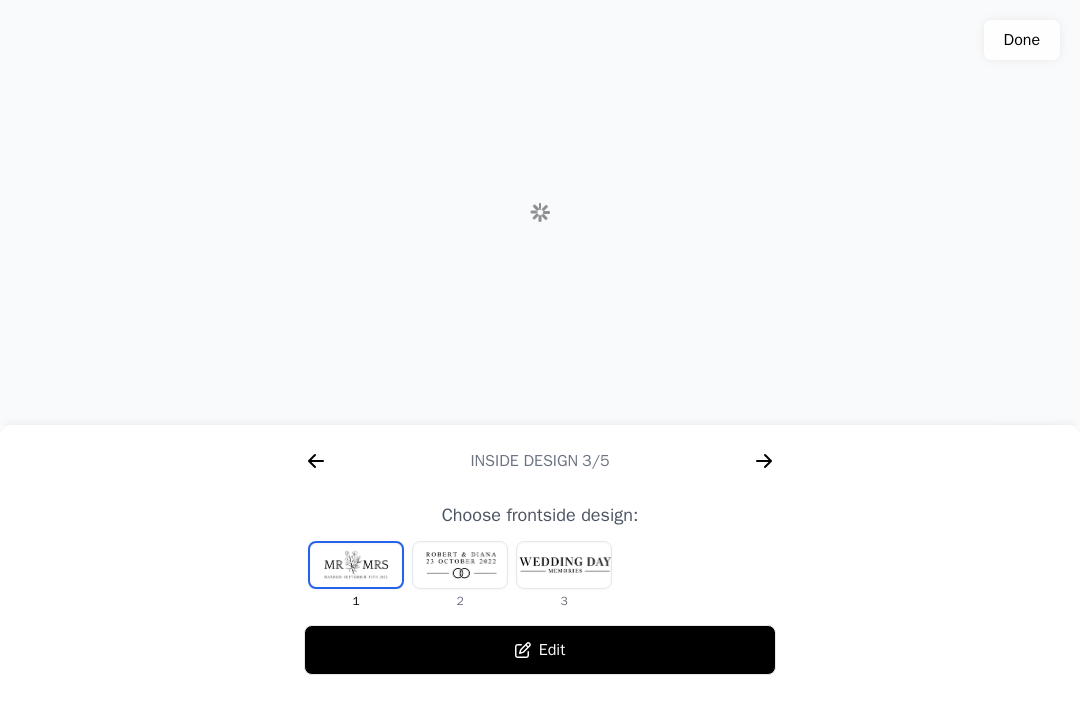 scroll, scrollTop: 0, scrollLeft: 1792, axis: horizontal 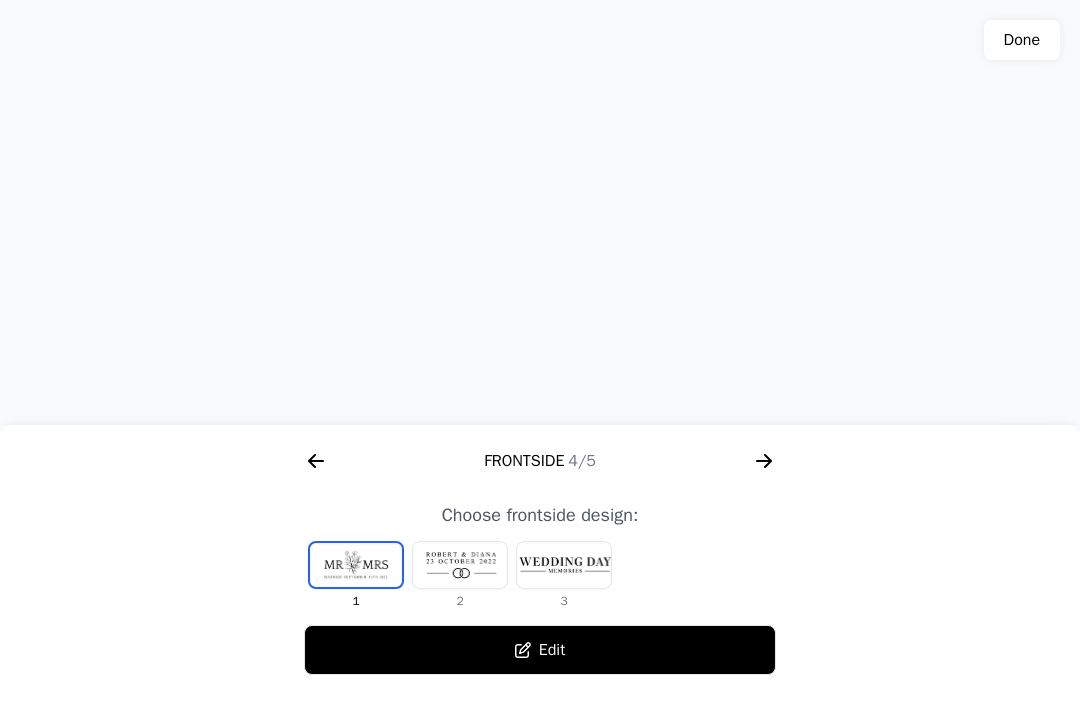 click 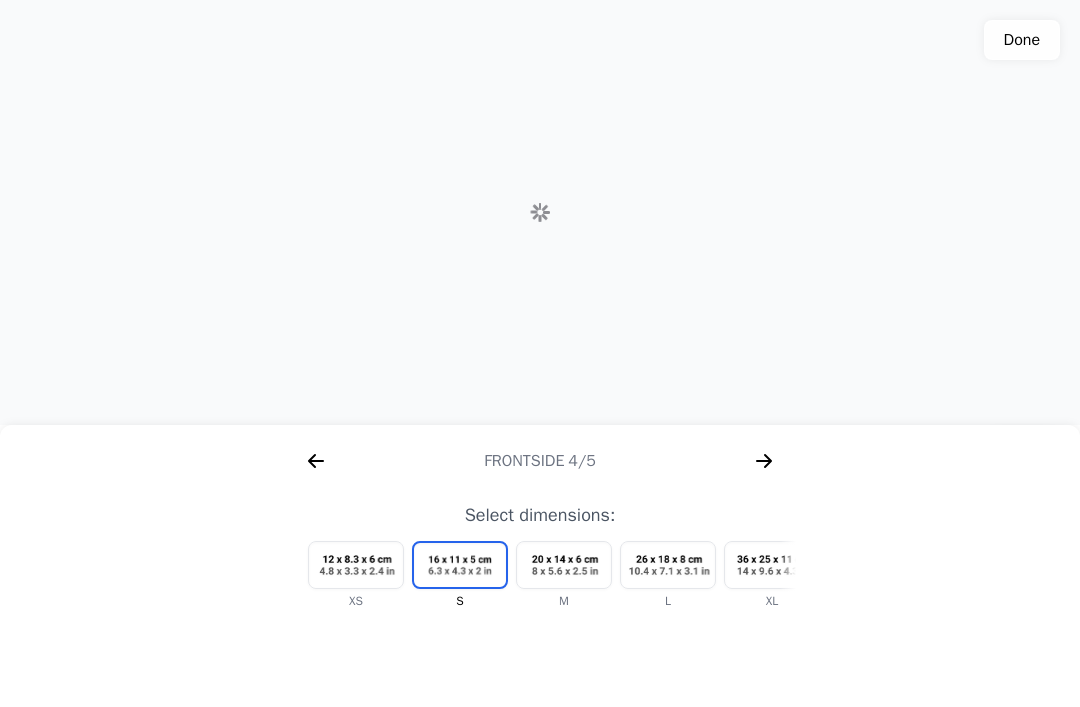 scroll, scrollTop: 0, scrollLeft: 2304, axis: horizontal 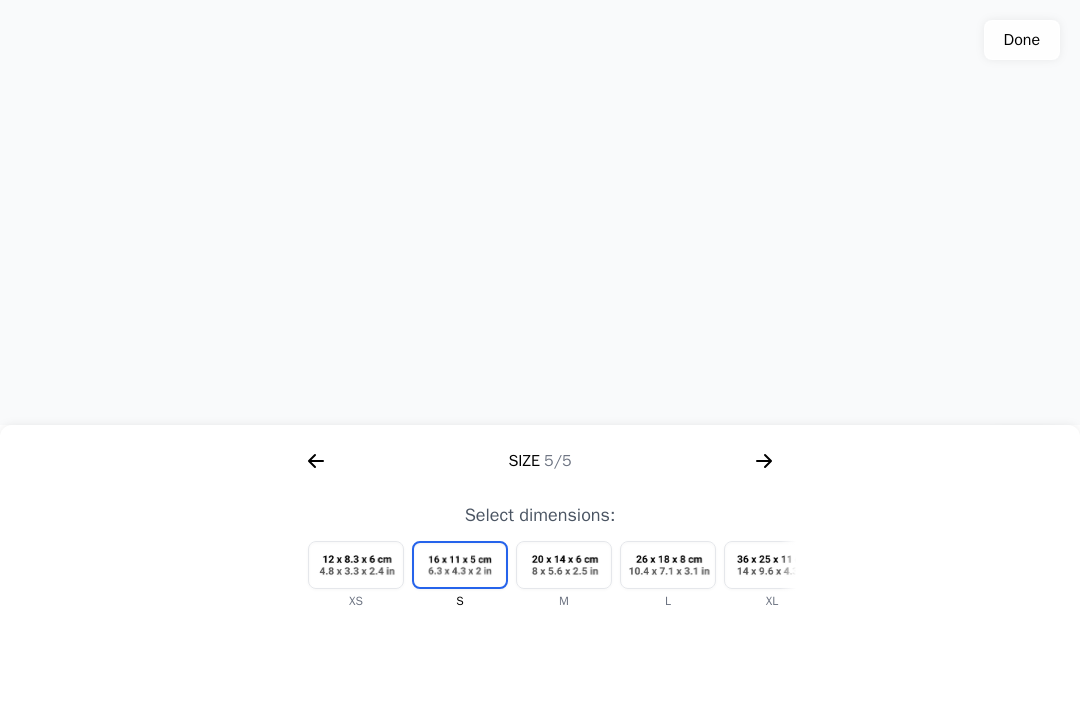 click on "Done" 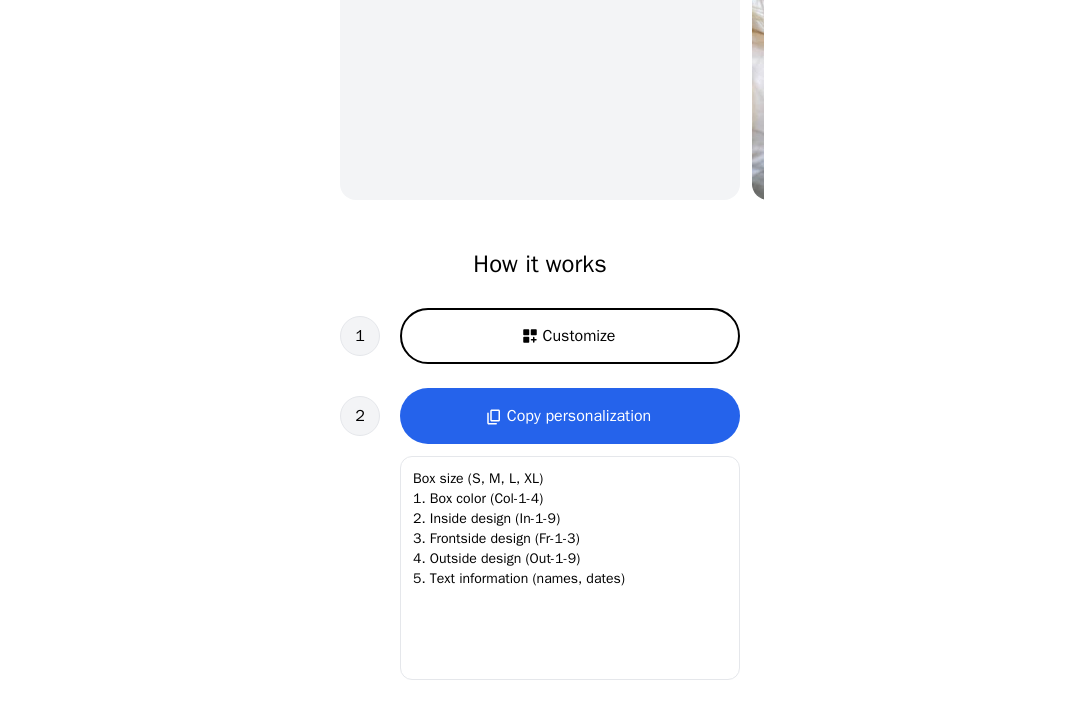 type on "Box size: S
1. Box color: Col-2 (Oak)
2. Inside design: In-1
3. Frontside design: Fr-1
4. Outside design: Out-1
5. Text information:
customText: Zeitkapsel
familyName: [LAST]
date: [DATE]" 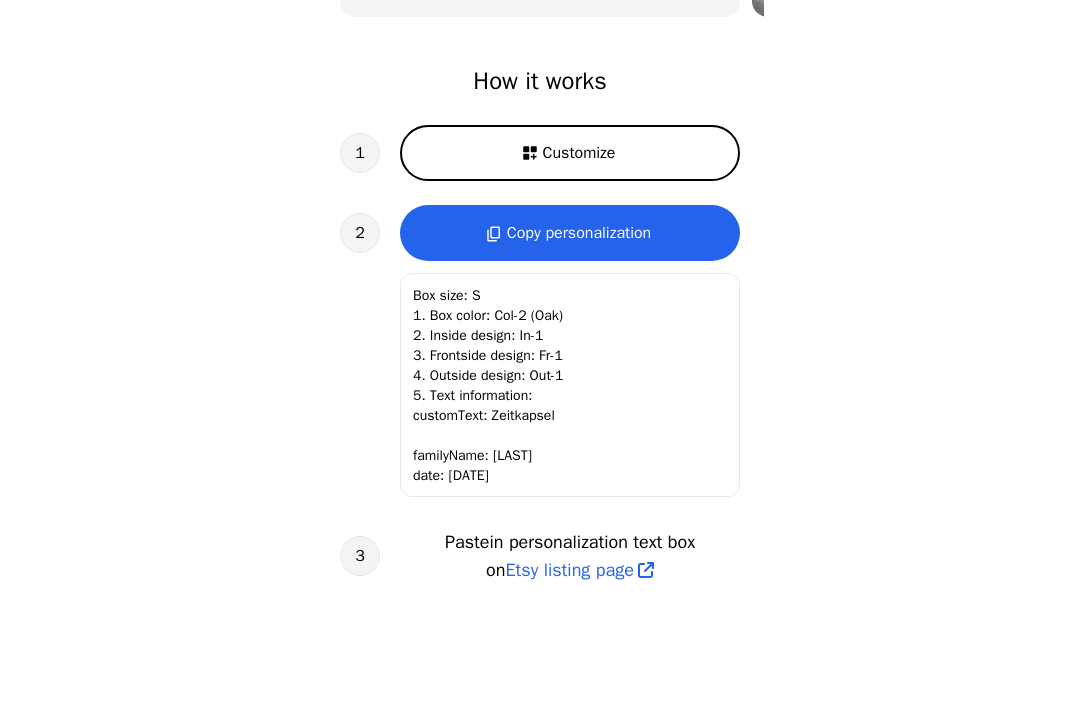 scroll, scrollTop: 667, scrollLeft: 0, axis: vertical 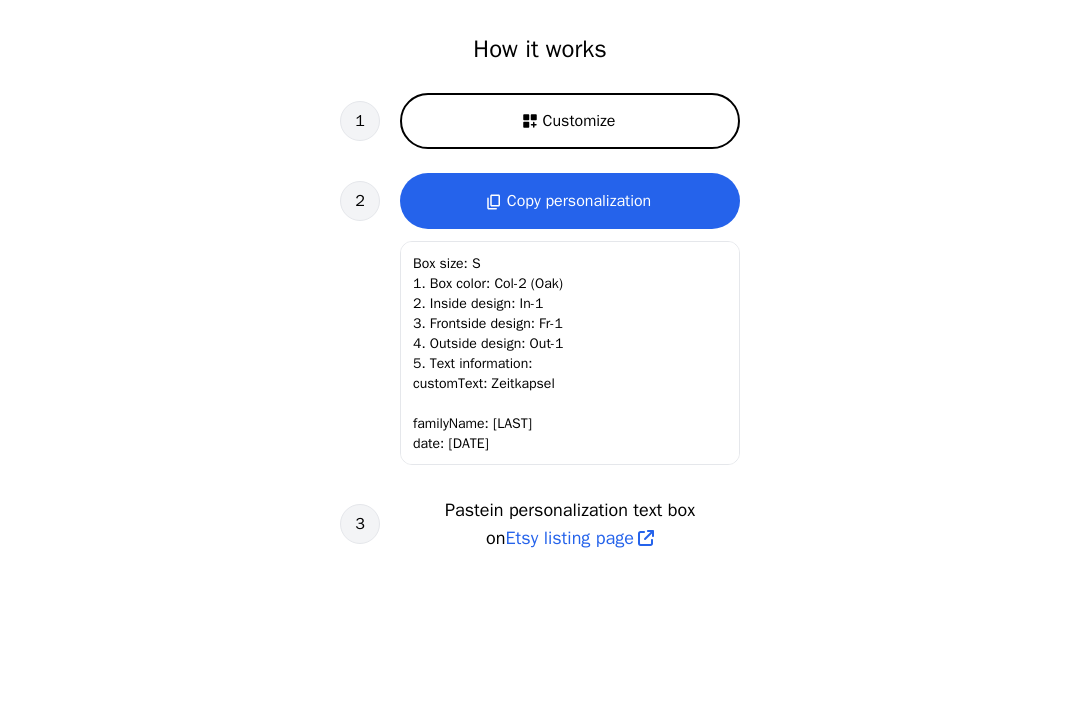click on "Copy personalization" at bounding box center [579, 201] 